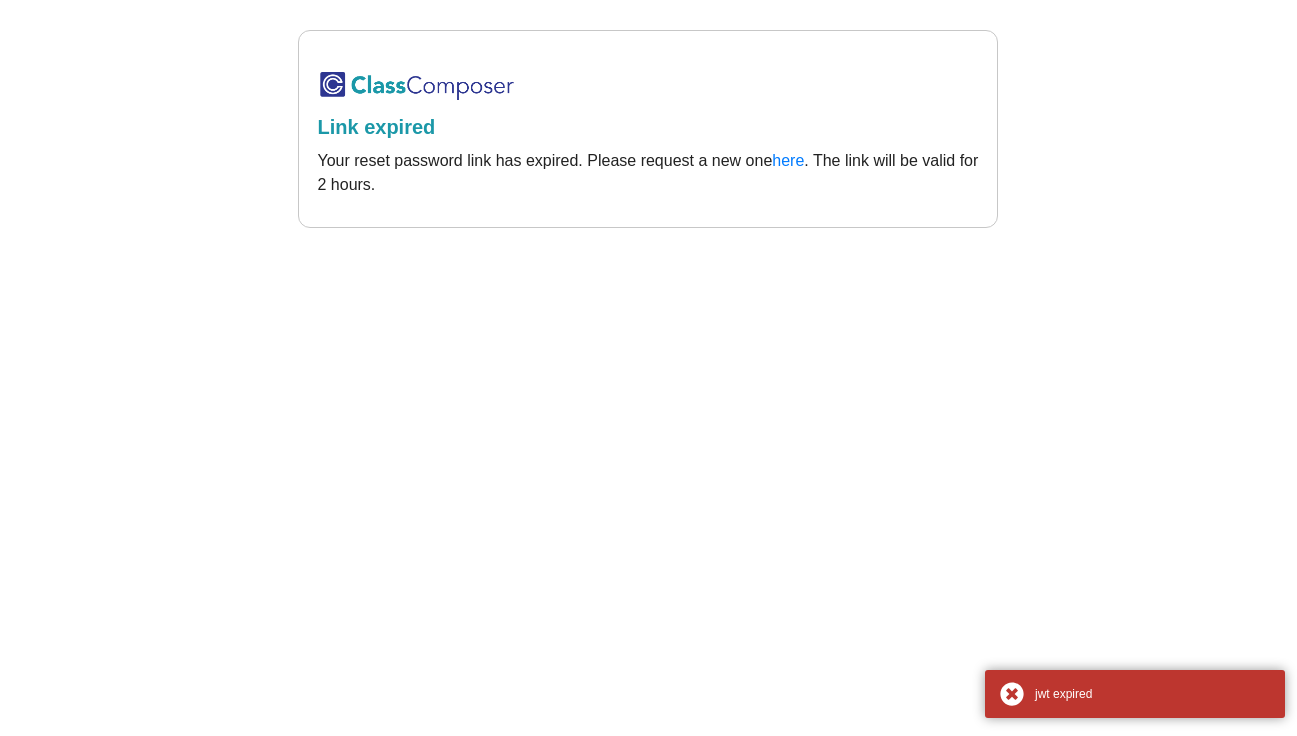 scroll, scrollTop: 0, scrollLeft: 0, axis: both 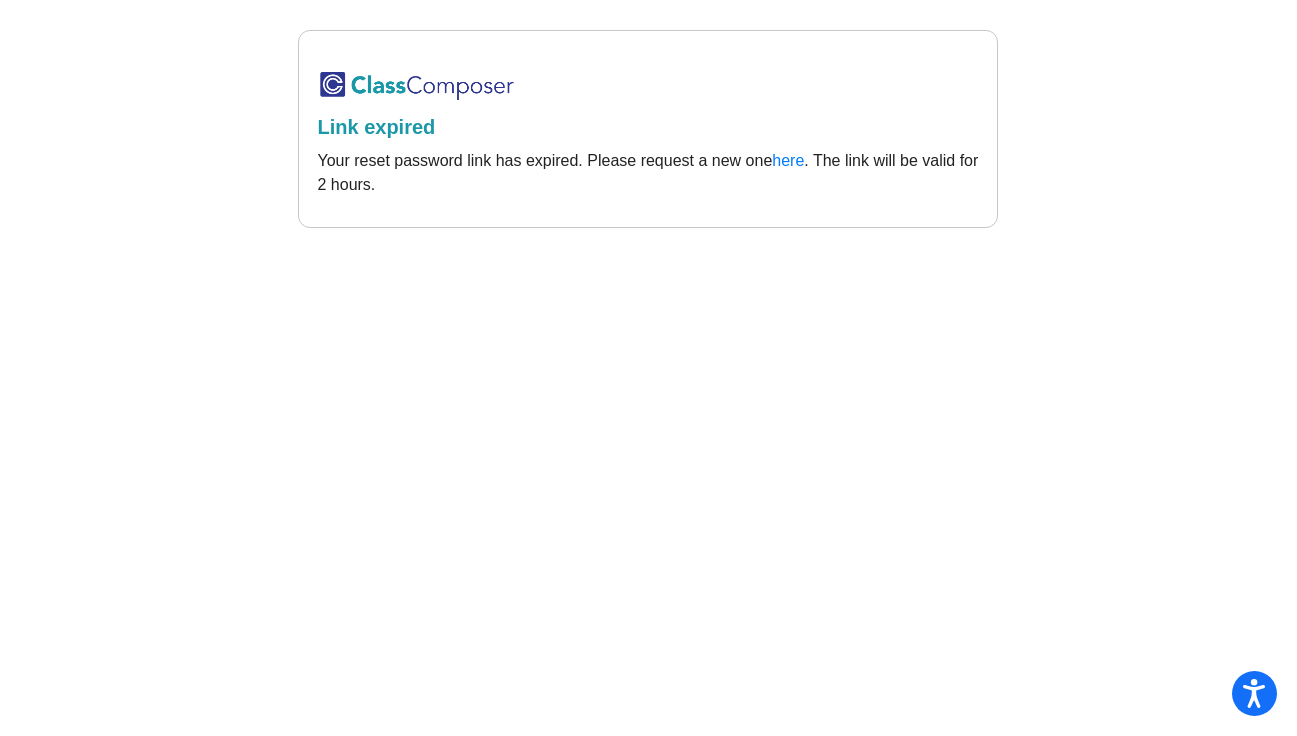 click at bounding box center [417, 85] 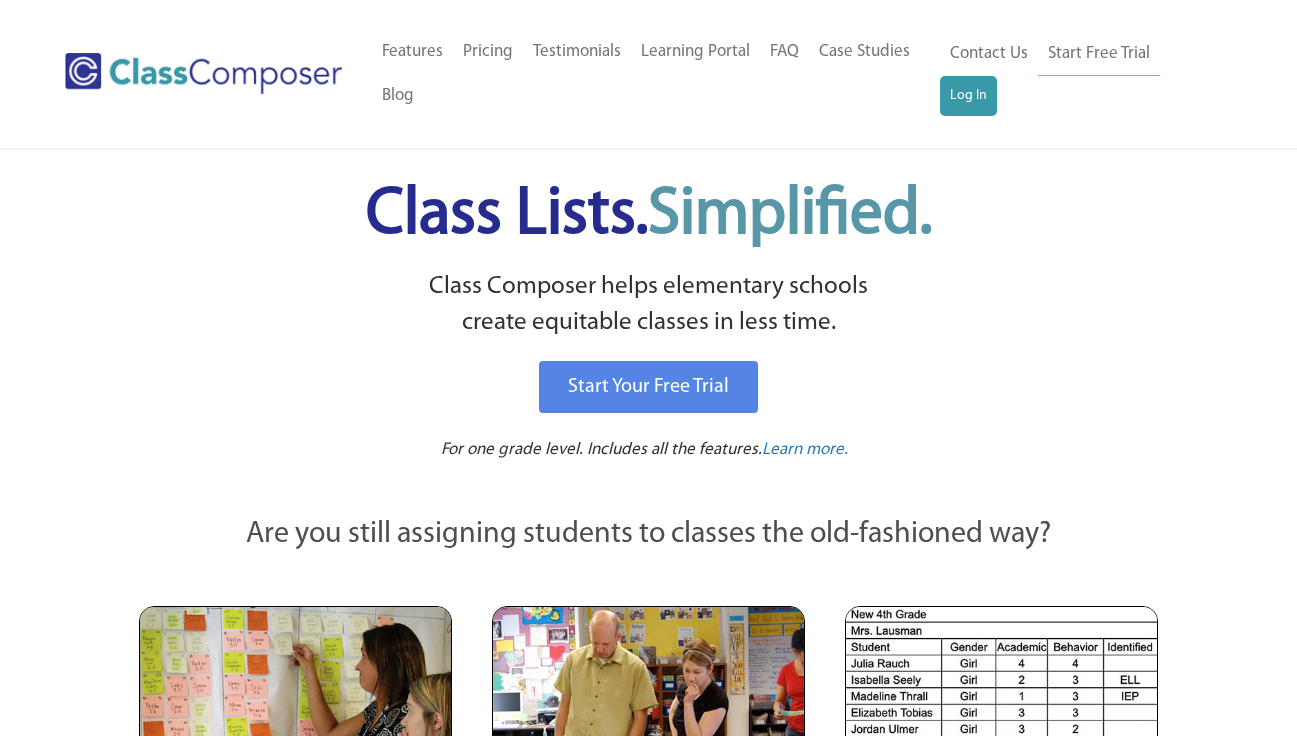 scroll, scrollTop: 0, scrollLeft: 0, axis: both 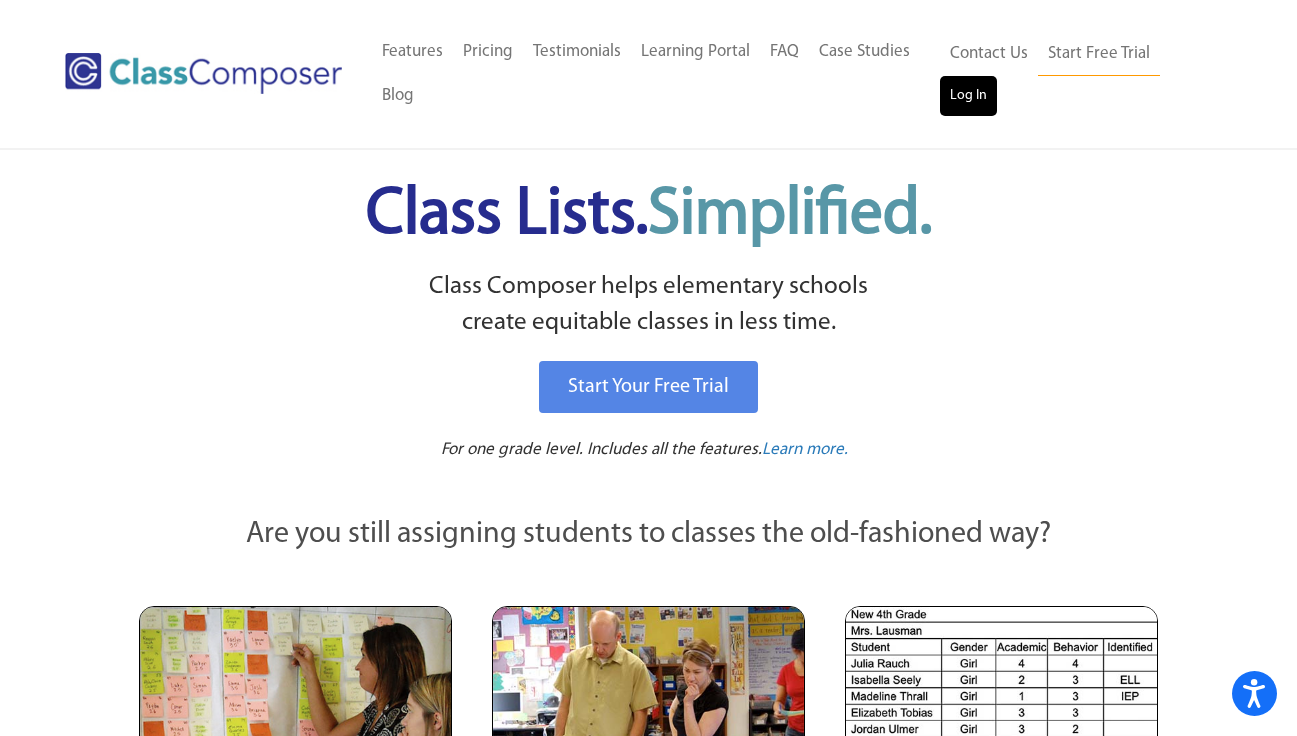 click on "Log In" at bounding box center [968, 96] 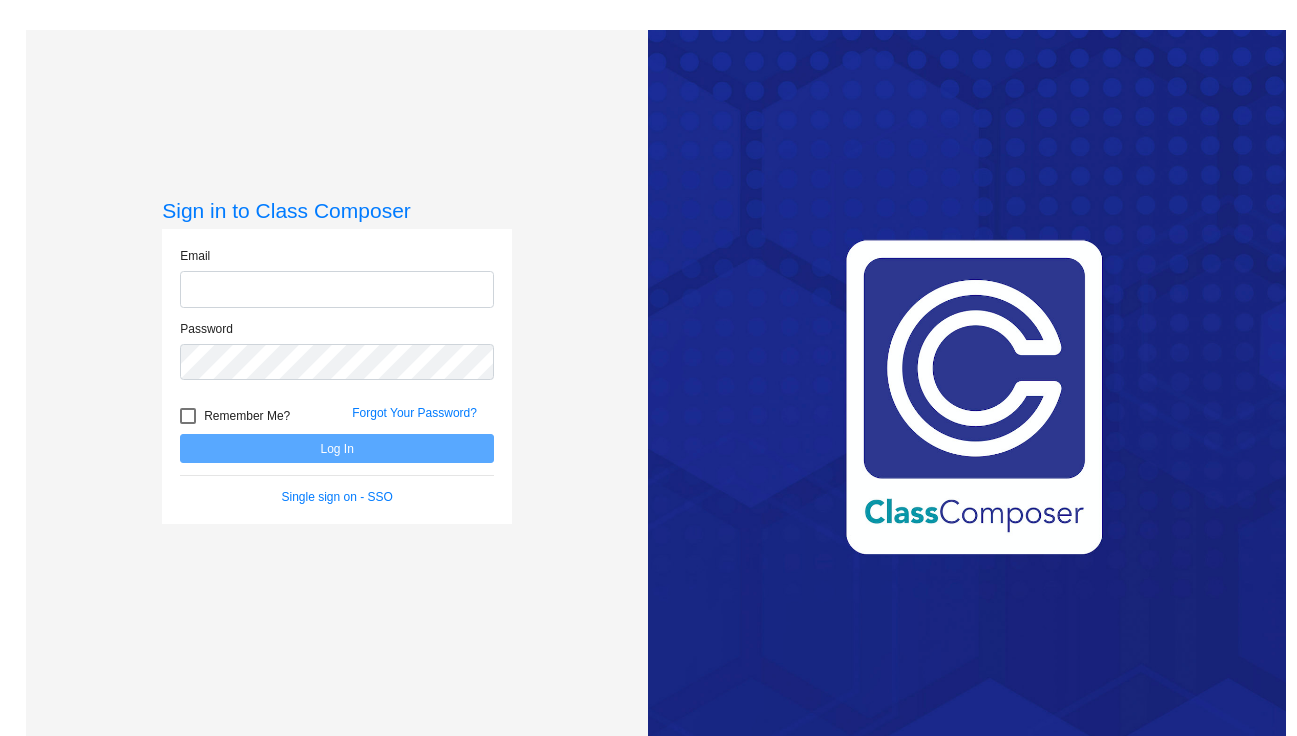 scroll, scrollTop: 0, scrollLeft: 0, axis: both 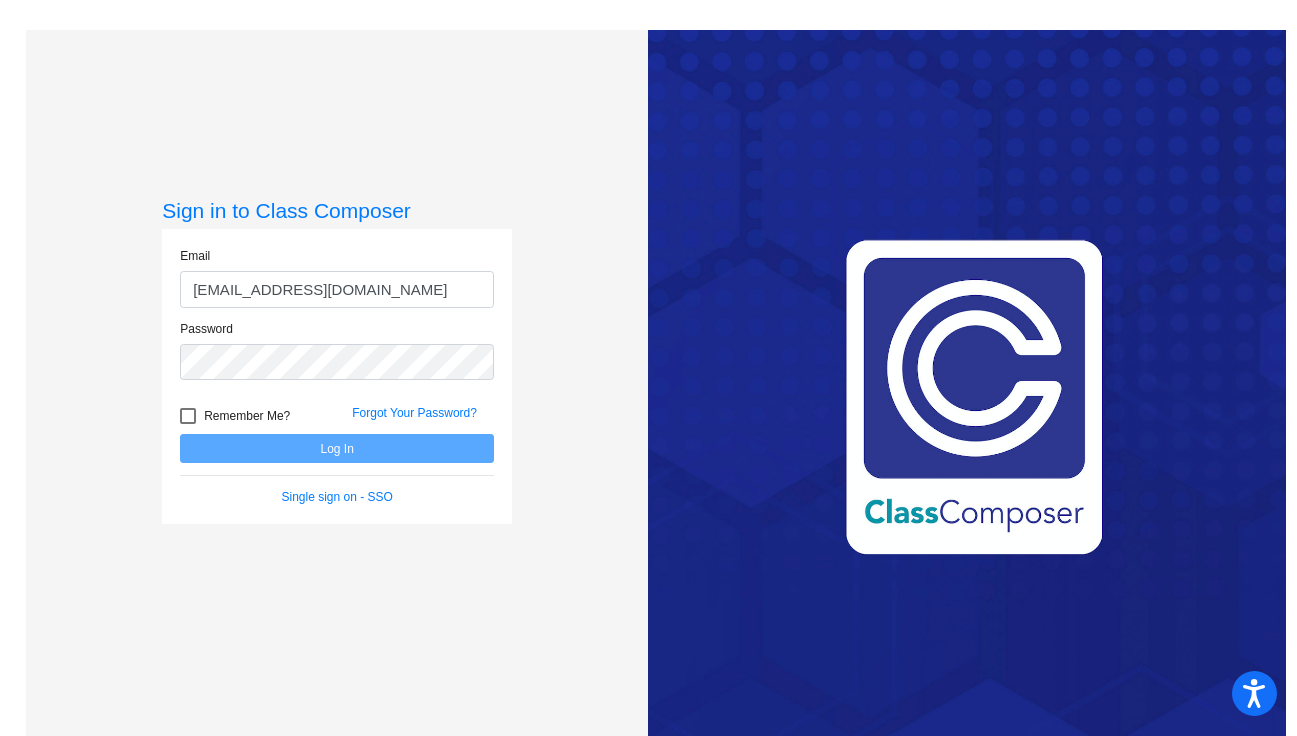 type on "mdemgen@qcusd.org" 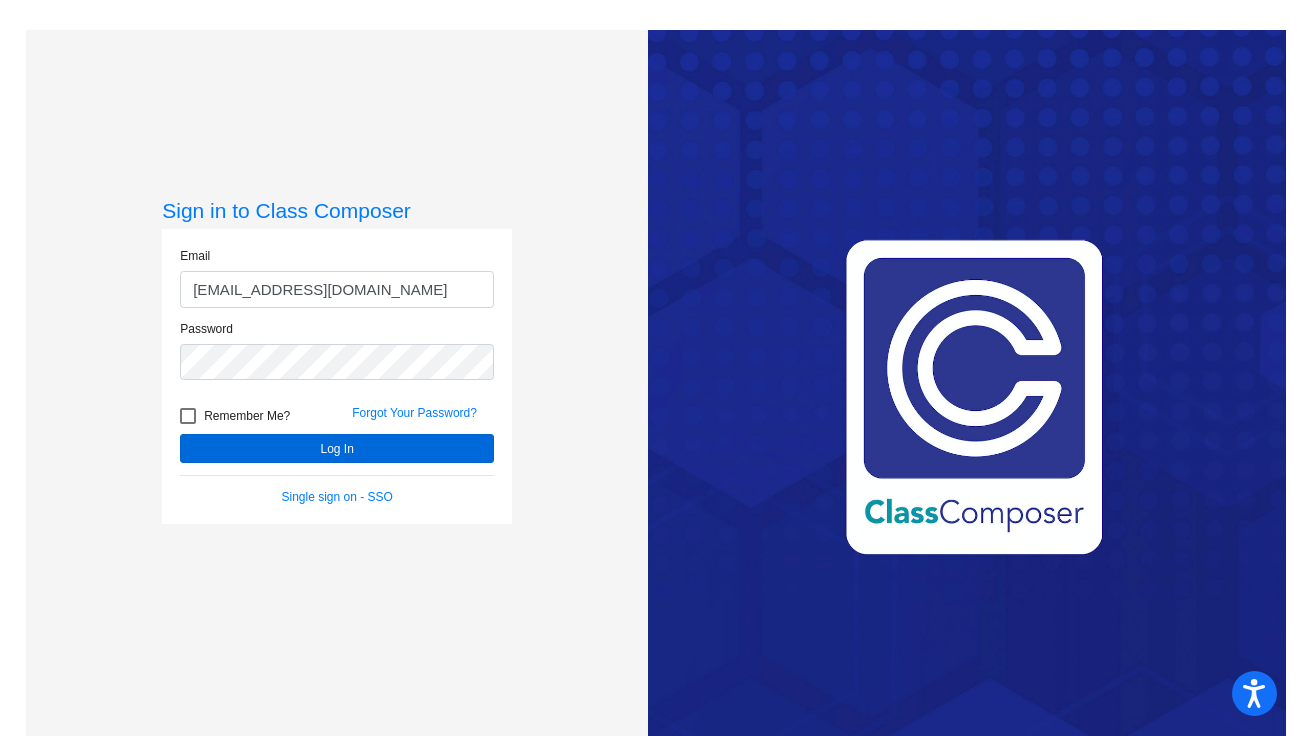 click on "Log In" 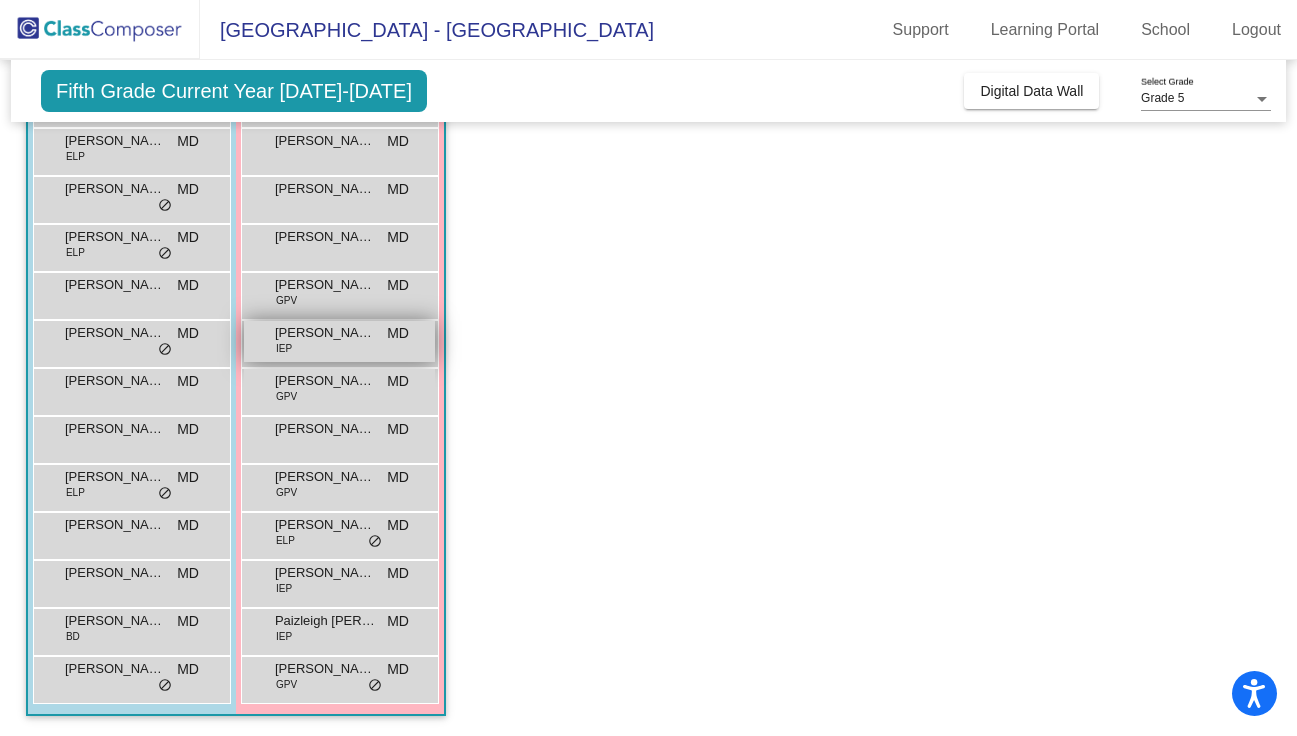 scroll, scrollTop: 240, scrollLeft: 0, axis: vertical 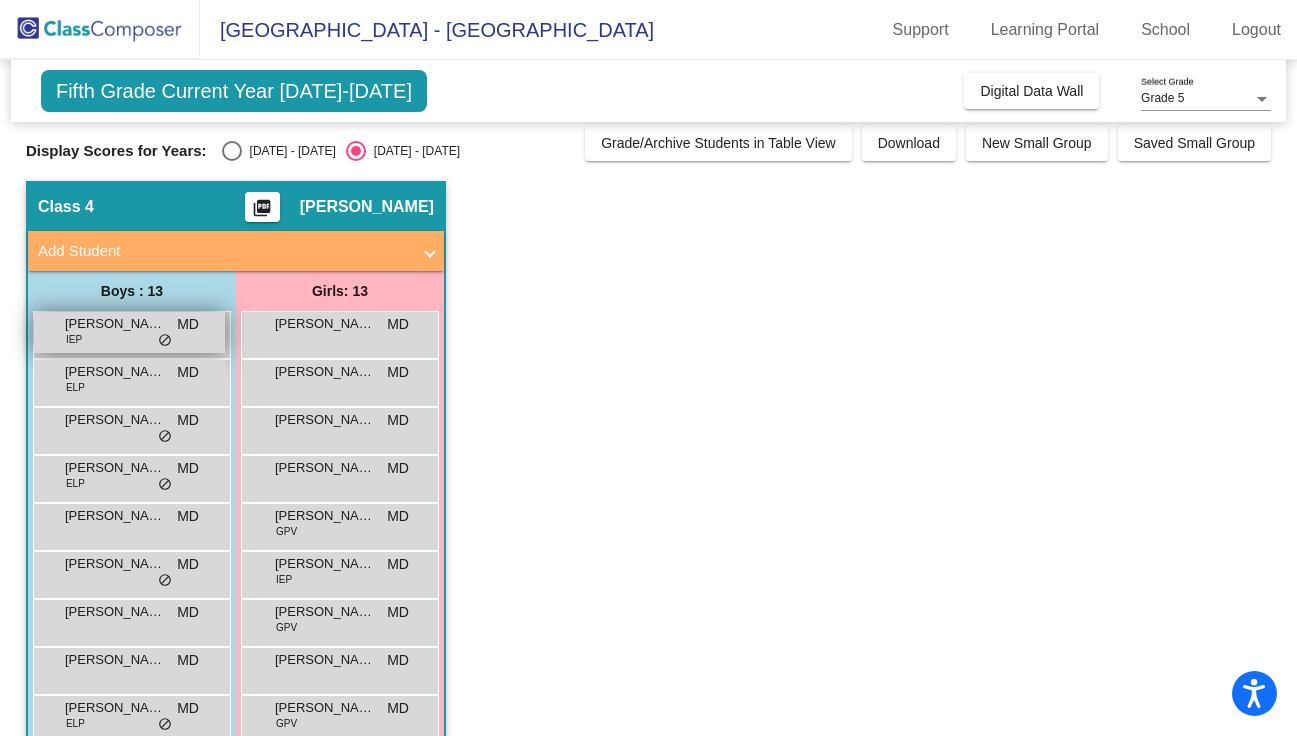 click on "do_not_disturb_alt" at bounding box center (165, 341) 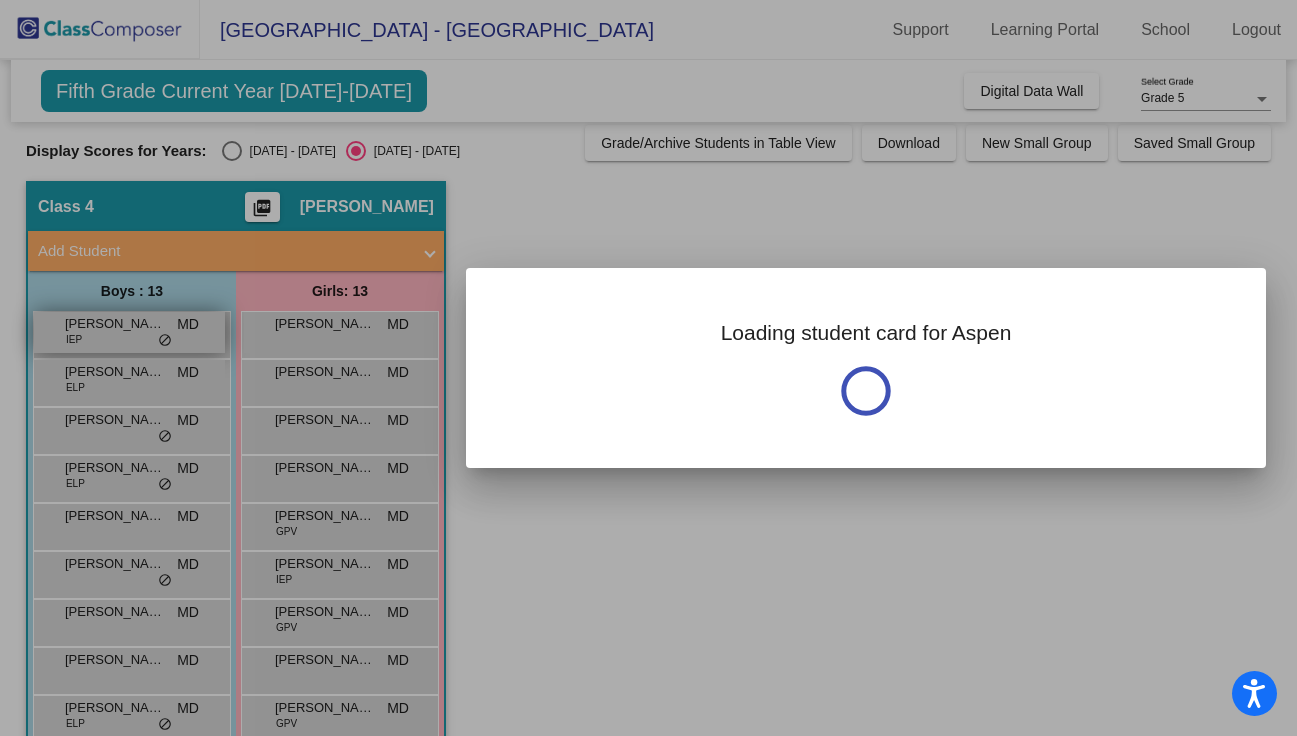 click at bounding box center (648, 368) 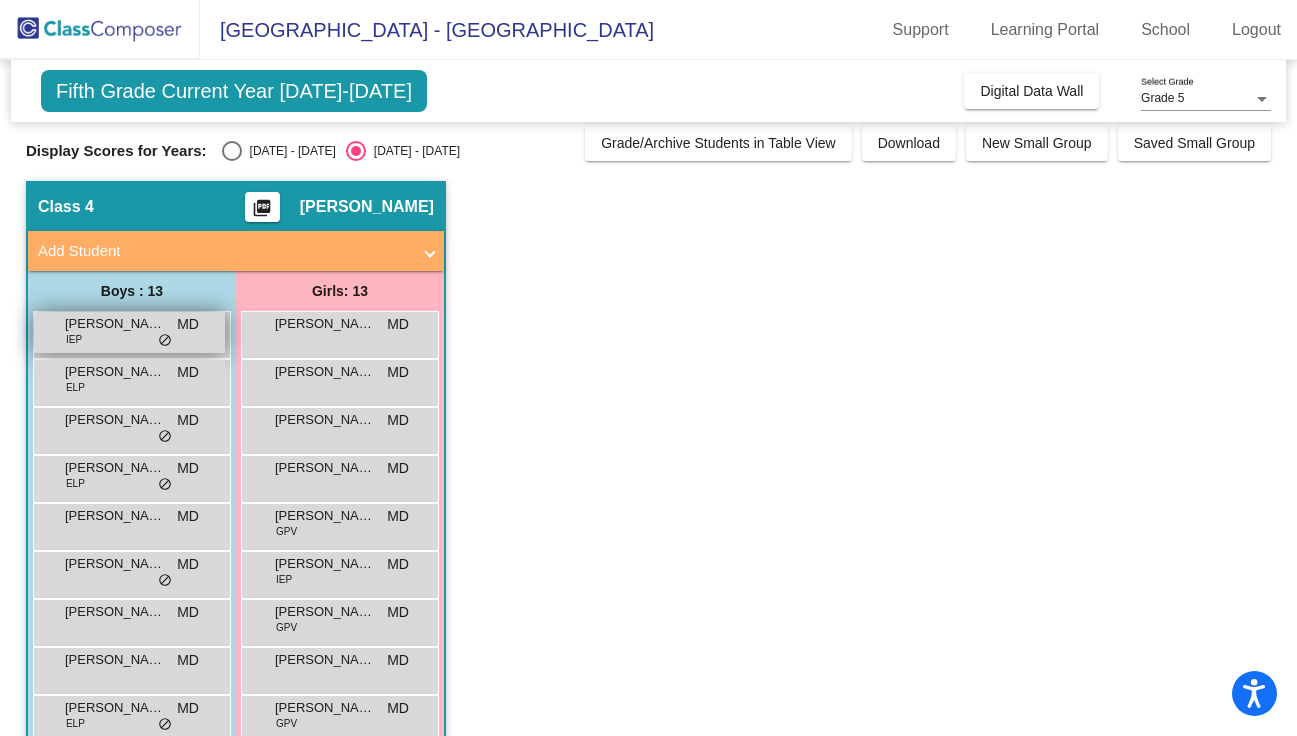click on "Aspen Simonsen" at bounding box center (115, 324) 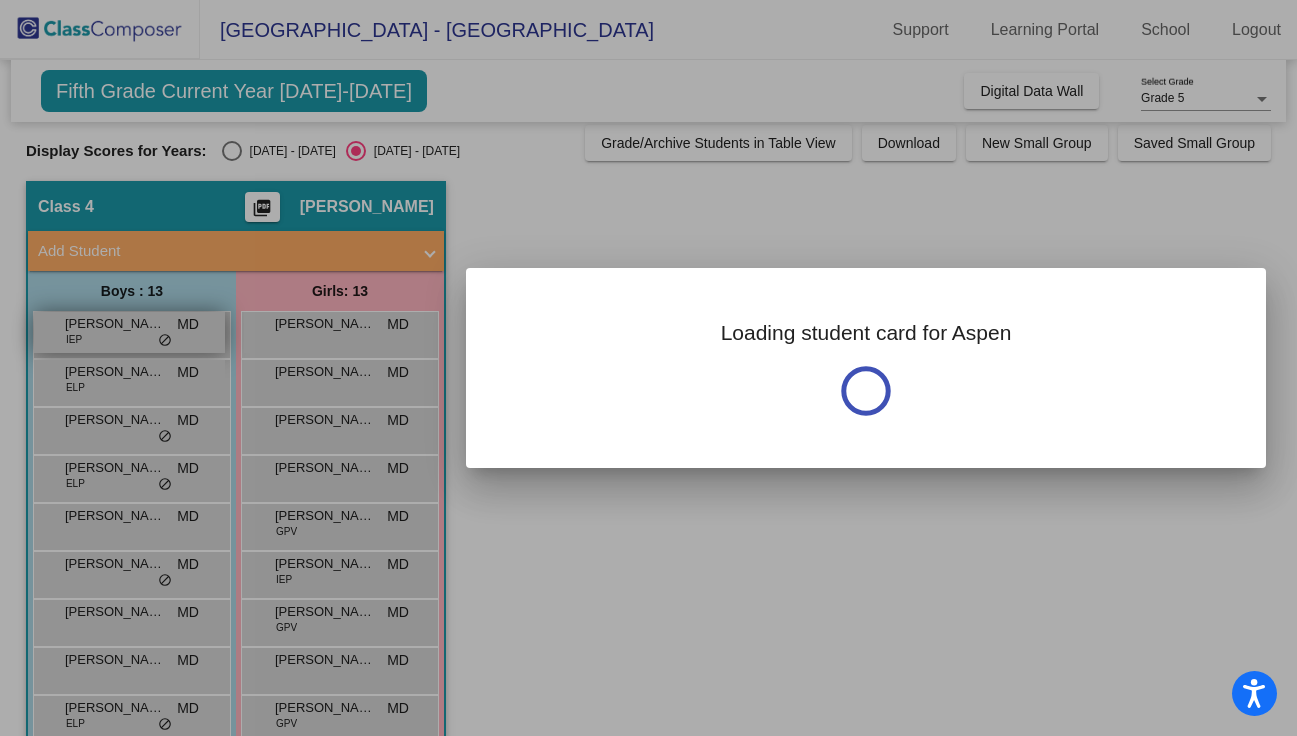 click at bounding box center (648, 368) 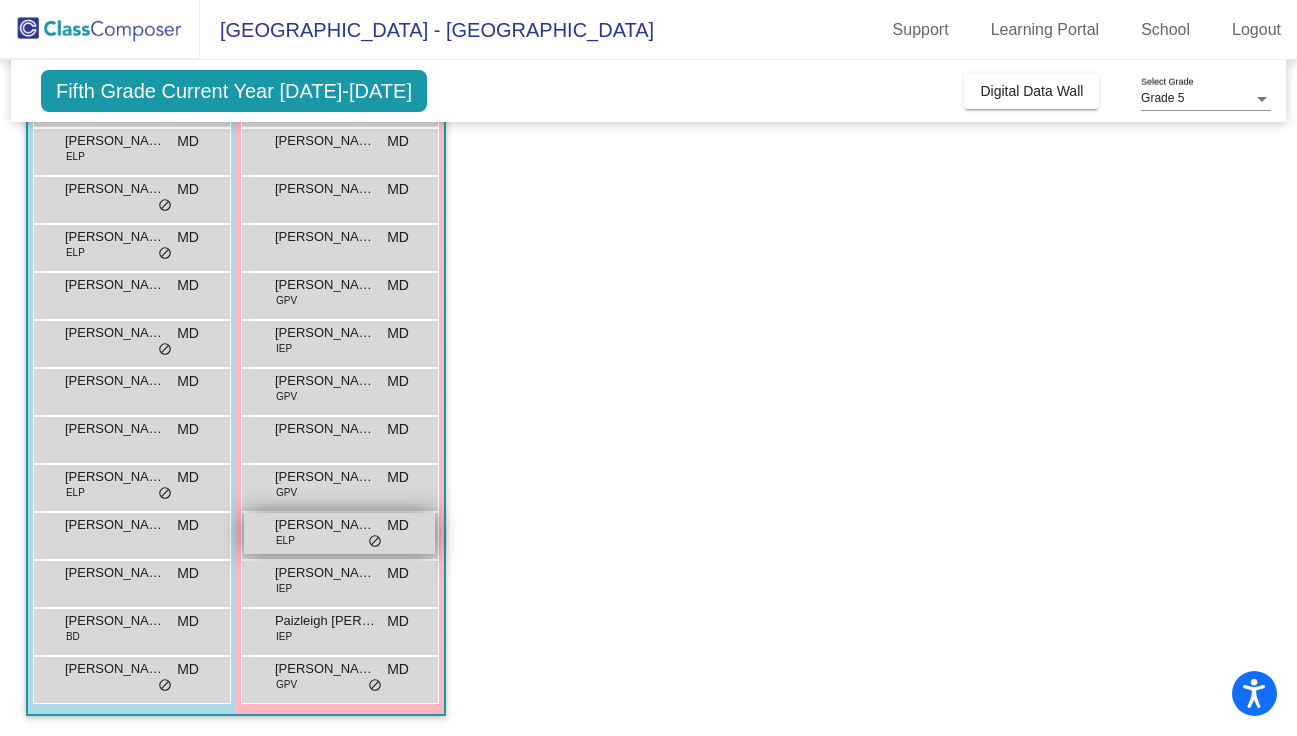 scroll, scrollTop: 240, scrollLeft: 0, axis: vertical 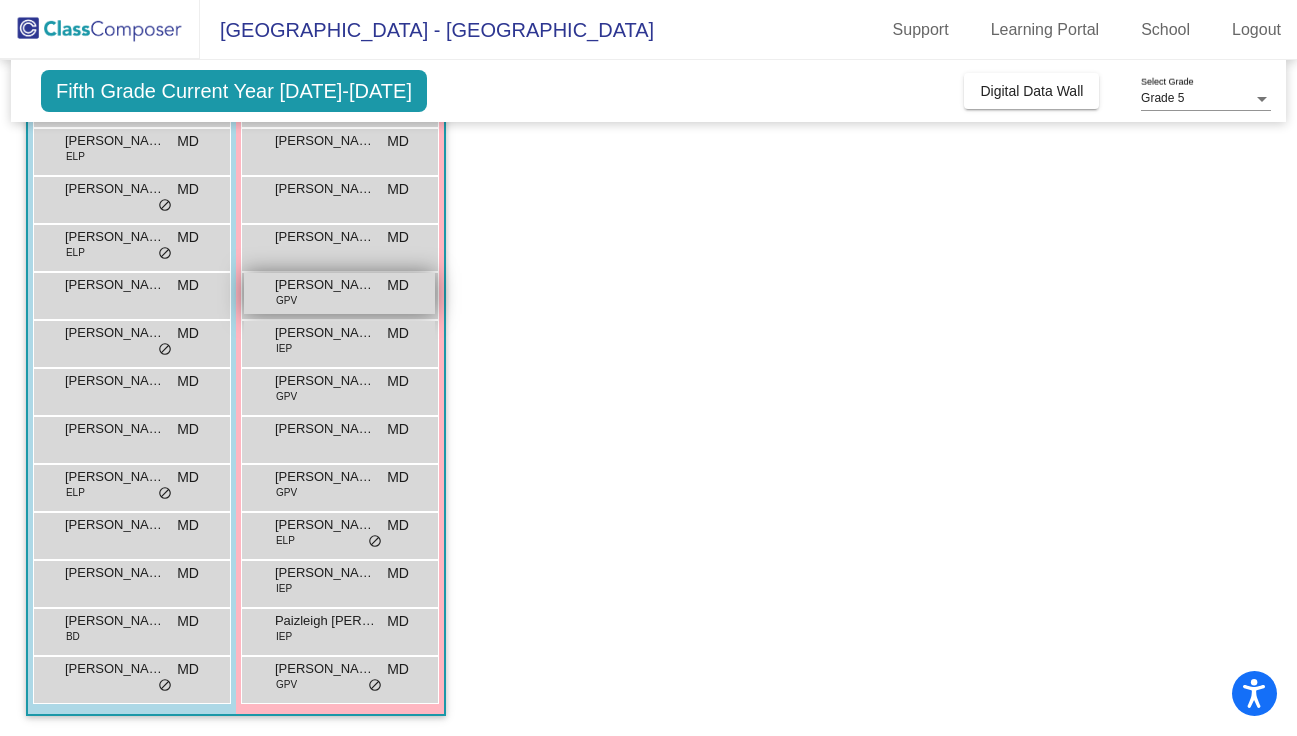 click on "Ellie Crandall" at bounding box center [325, 285] 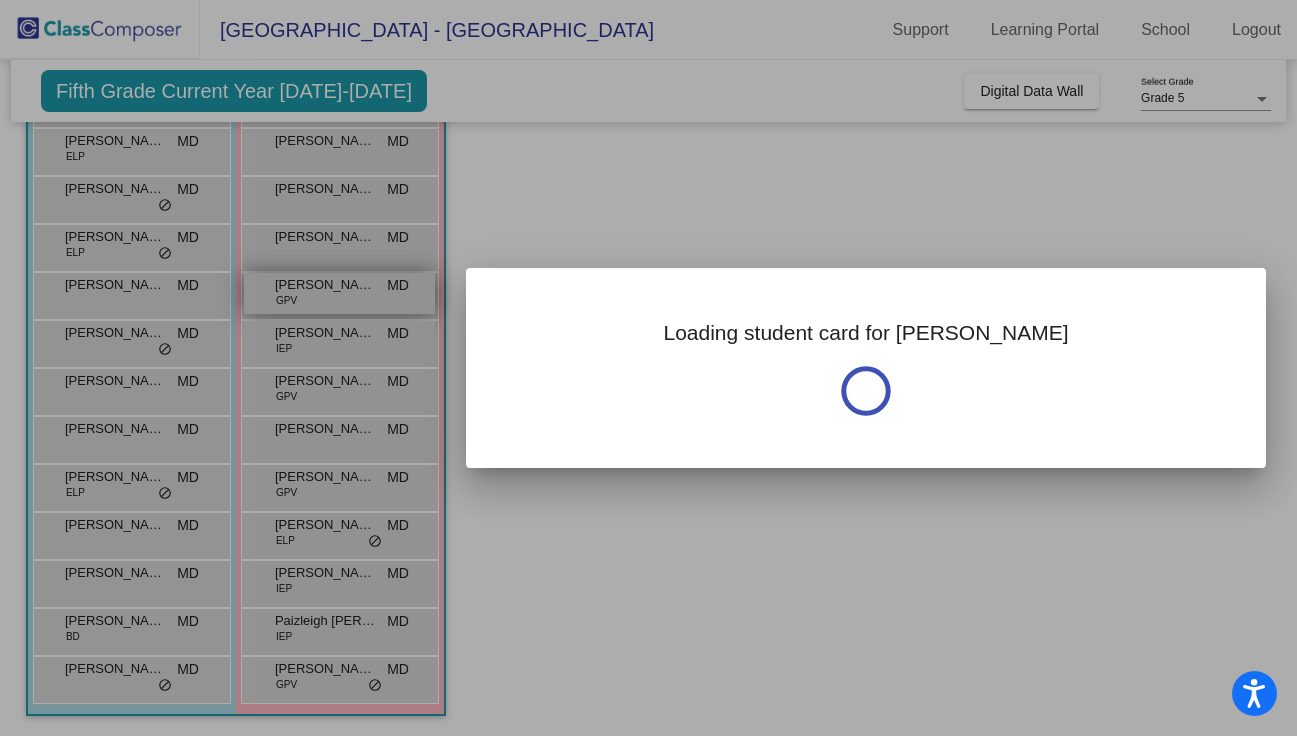 click at bounding box center (648, 368) 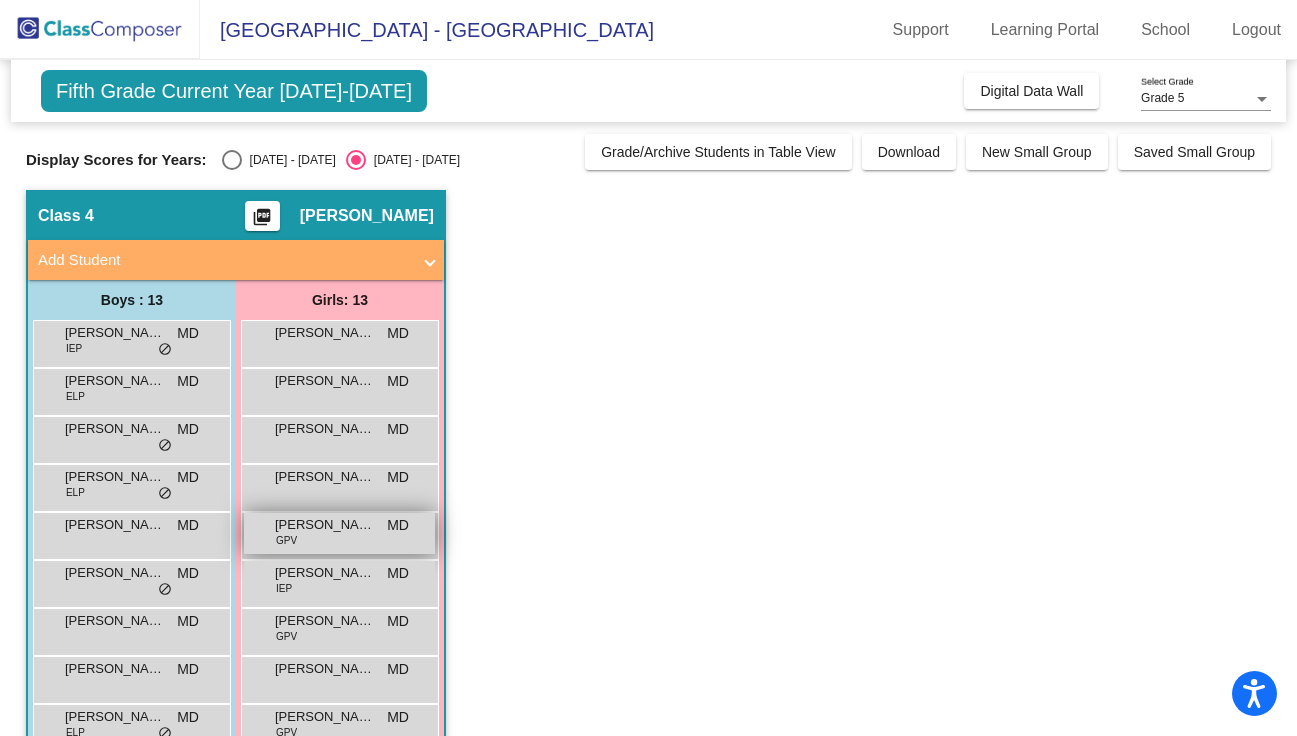 scroll, scrollTop: 0, scrollLeft: 0, axis: both 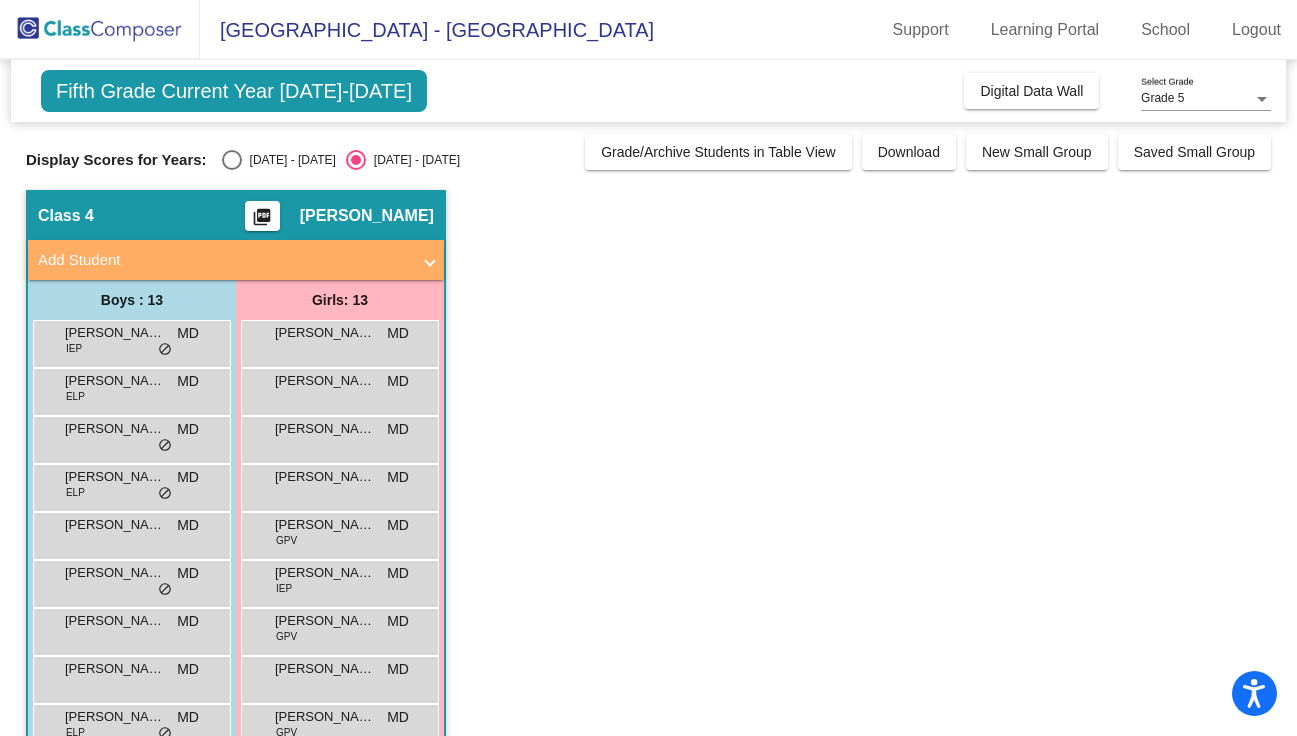 click on "picture_as_pdf" 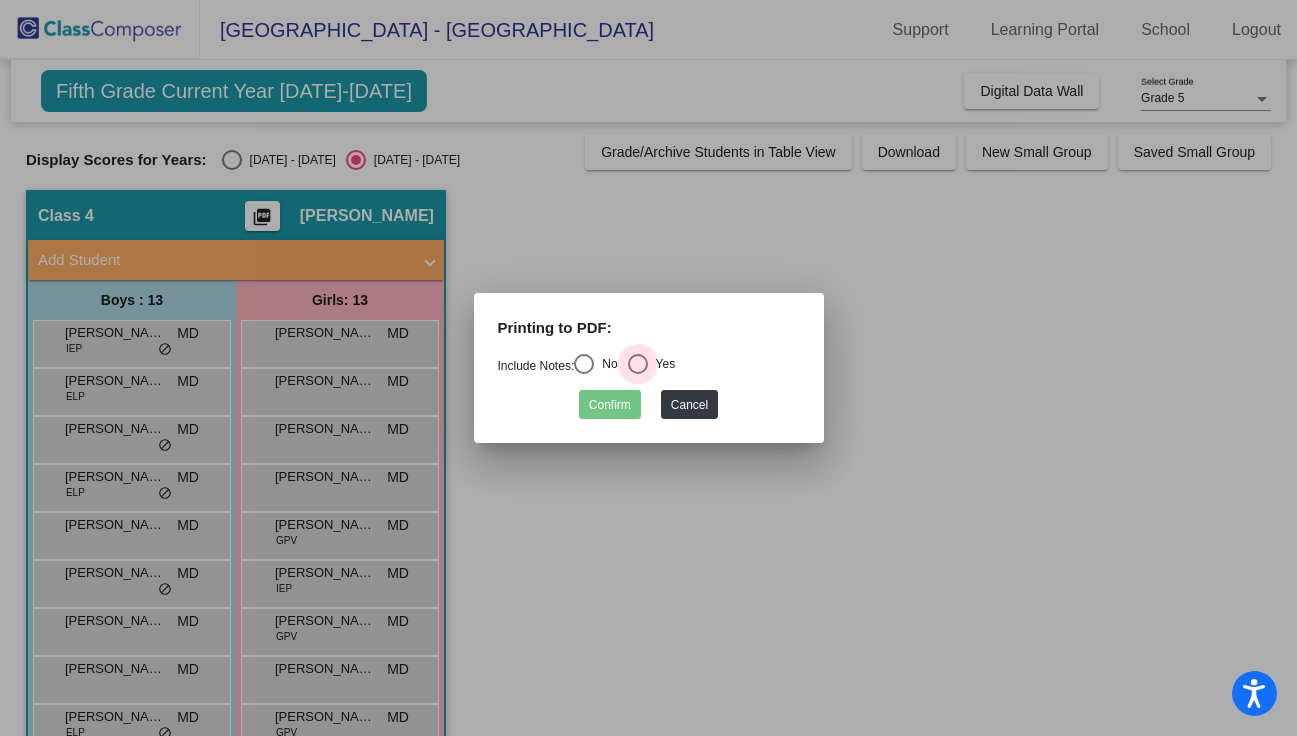 click at bounding box center (638, 364) 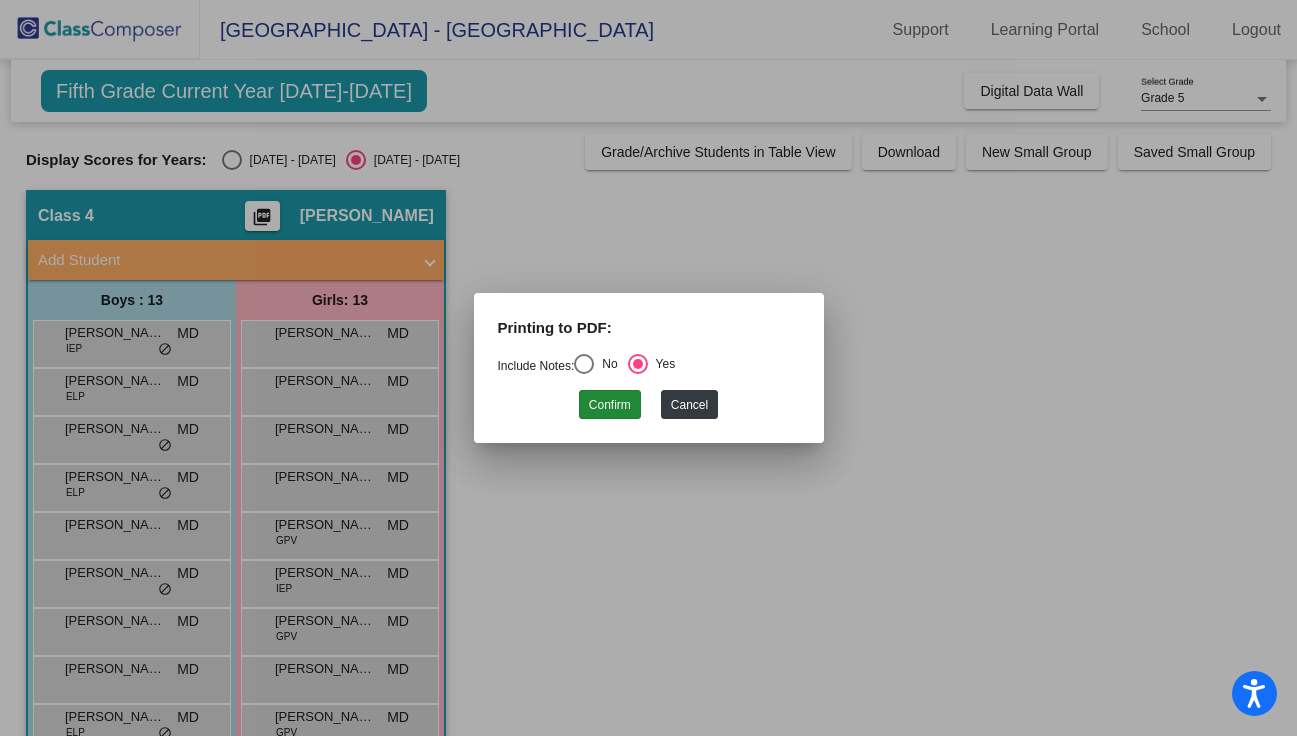 click on "Confirm" at bounding box center [610, 404] 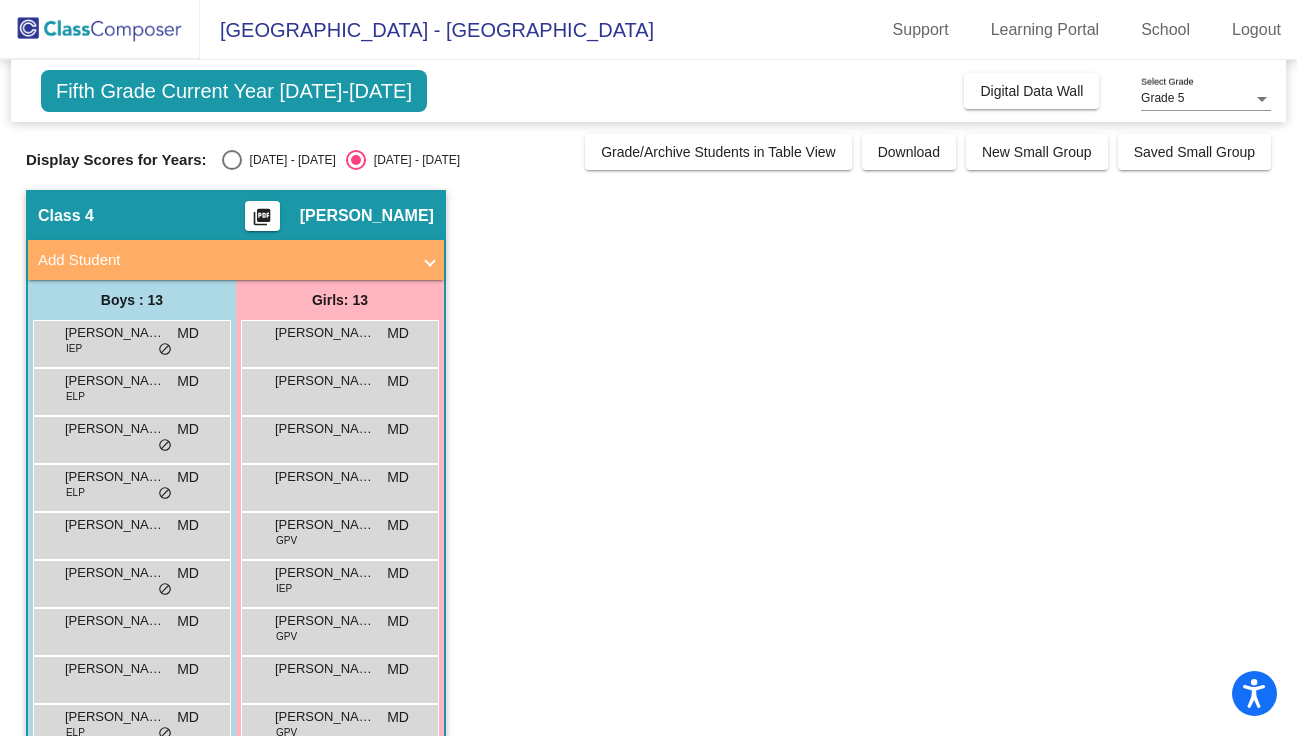 click on "Class 4    picture_as_pdf Marina Demgen  Add Student  First Name Last Name Student Id  (Recommended)   Boy   Girl   Non Binary Add Close  Boys : 13  Aspen Simonsen IEP MD lock do_not_disturb_alt Dominic Scalva ELP MD lock do_not_disturb_alt Drake Ziolko MD lock do_not_disturb_alt Faizan Maududi ELP MD lock do_not_disturb_alt Jackson Richards Keilholtz MD lock do_not_disturb_alt Jorge Leyva Cisneros Bob MD lock do_not_disturb_alt Kaden Hare MD lock do_not_disturb_alt Logan Fitzgerald MD lock do_not_disturb_alt Nixon Griffiths ELP MD lock do_not_disturb_alt Noah Meakem MD lock do_not_disturb_alt Riley Heuertz MD lock do_not_disturb_alt Roman Johnson BD MD lock do_not_disturb_alt Terrance Carter MD lock do_not_disturb_alt Girls: 13 Addison Blethen MD lock do_not_disturb_alt Arya Searles MD lock do_not_disturb_alt Ayleah Adams MD lock do_not_disturb_alt Cameron Yonce MD lock do_not_disturb_alt Ellie Crandall GPV MD lock do_not_disturb_alt Emma Alderson IEP MD lock do_not_disturb_alt Isabella Monsivaiz GPV MD" 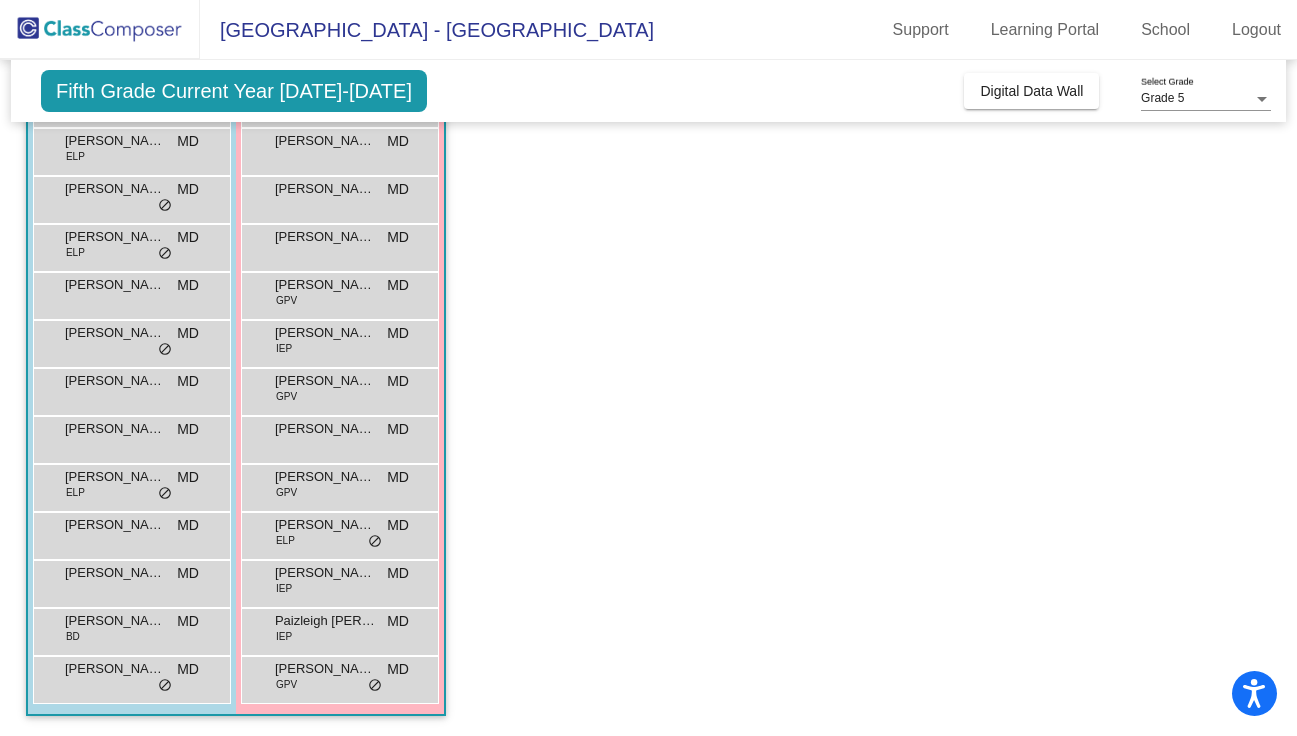scroll, scrollTop: 240, scrollLeft: 0, axis: vertical 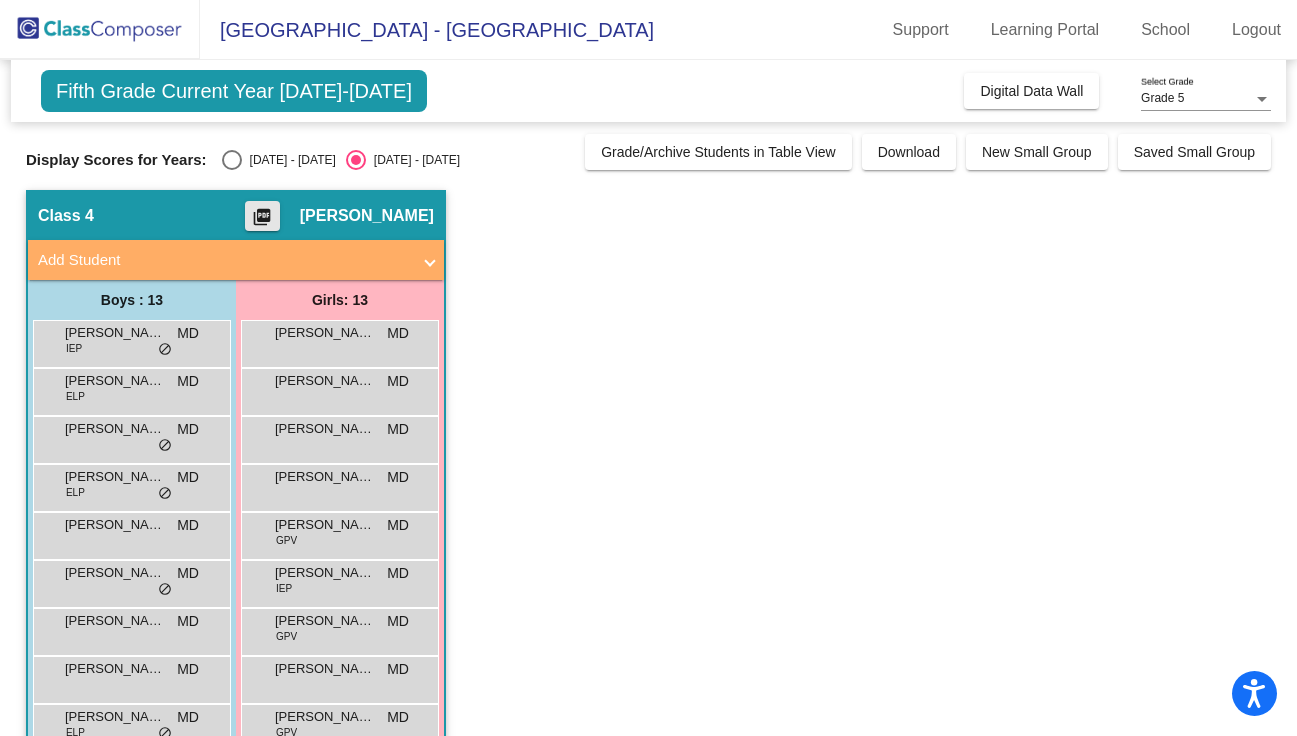 click on "picture_as_pdf" 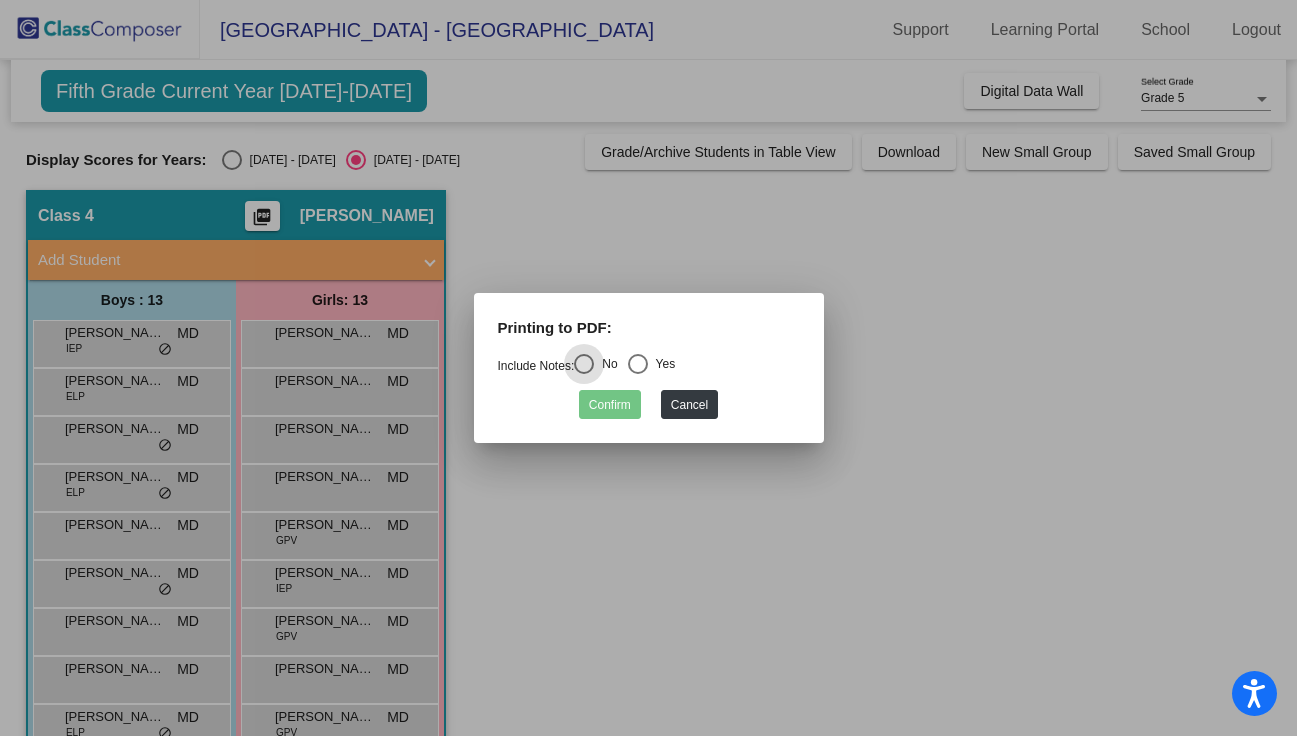 click at bounding box center (638, 364) 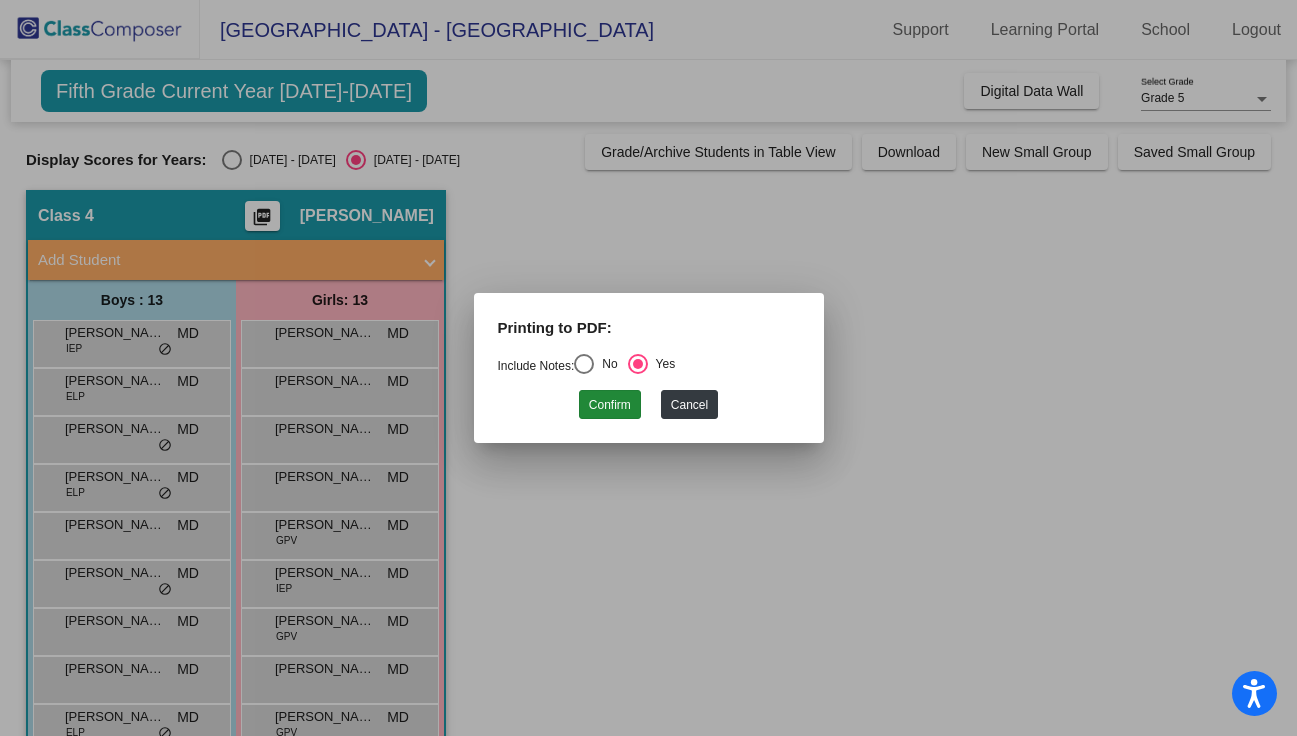 click on "Confirm" at bounding box center (610, 404) 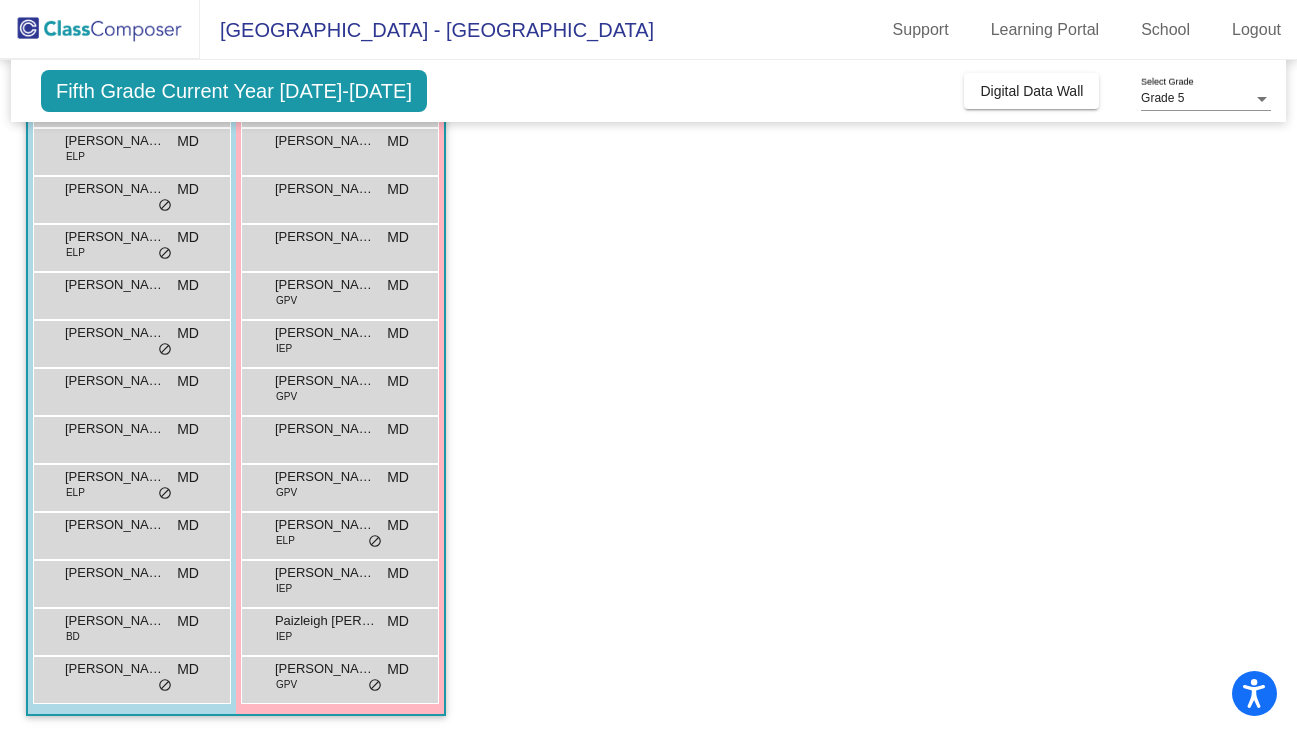 scroll, scrollTop: 240, scrollLeft: 0, axis: vertical 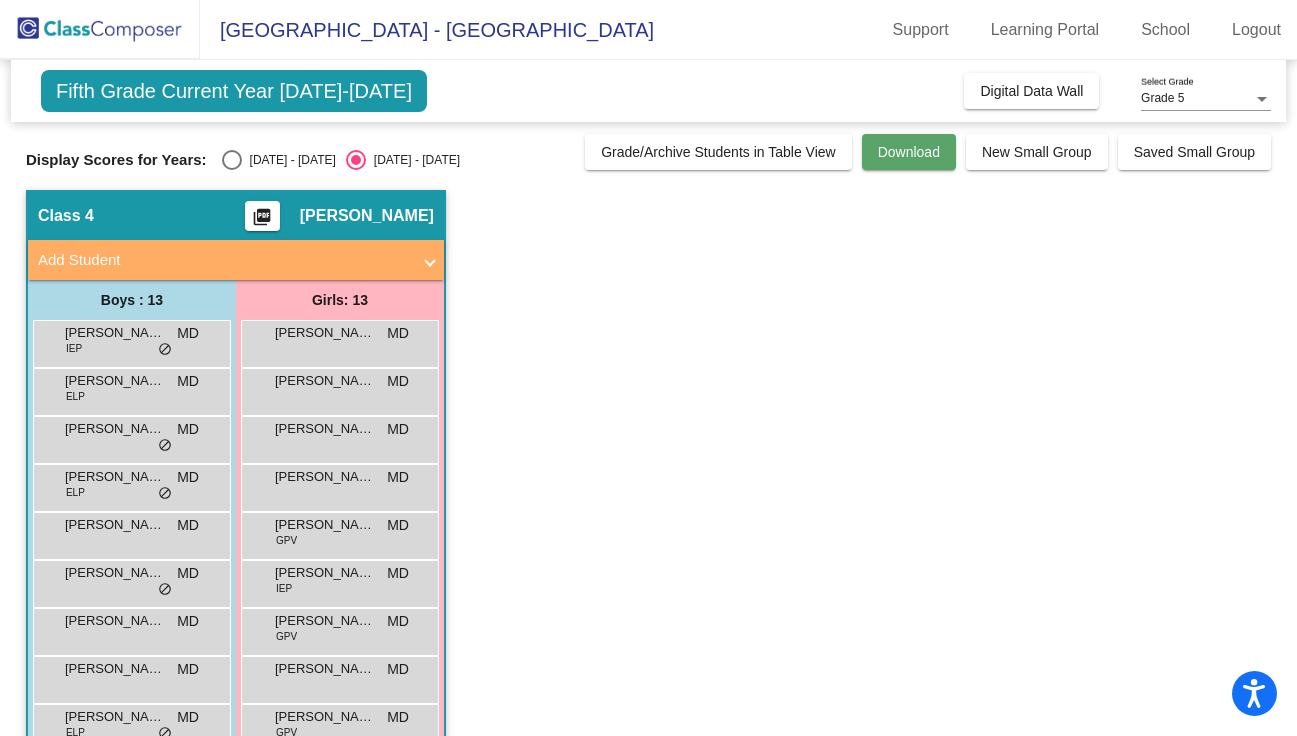click on "Download" 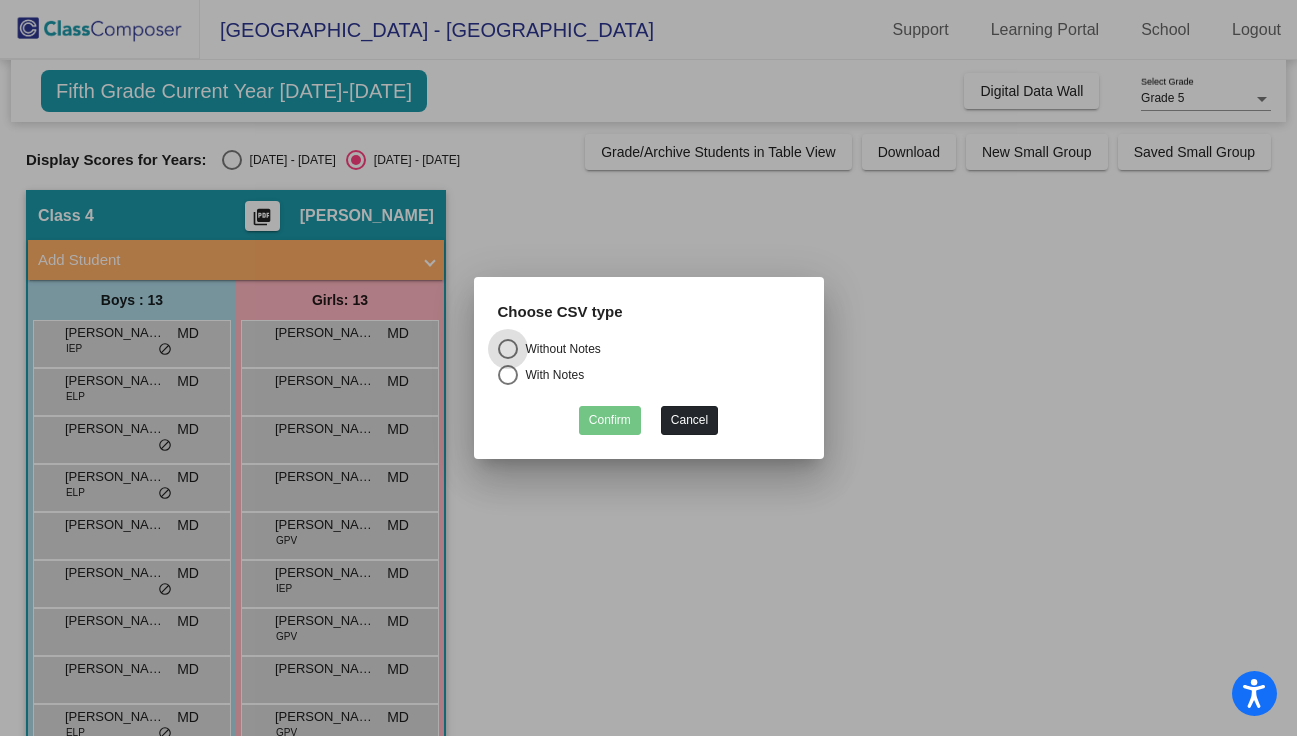 click on "Cancel" at bounding box center (689, 420) 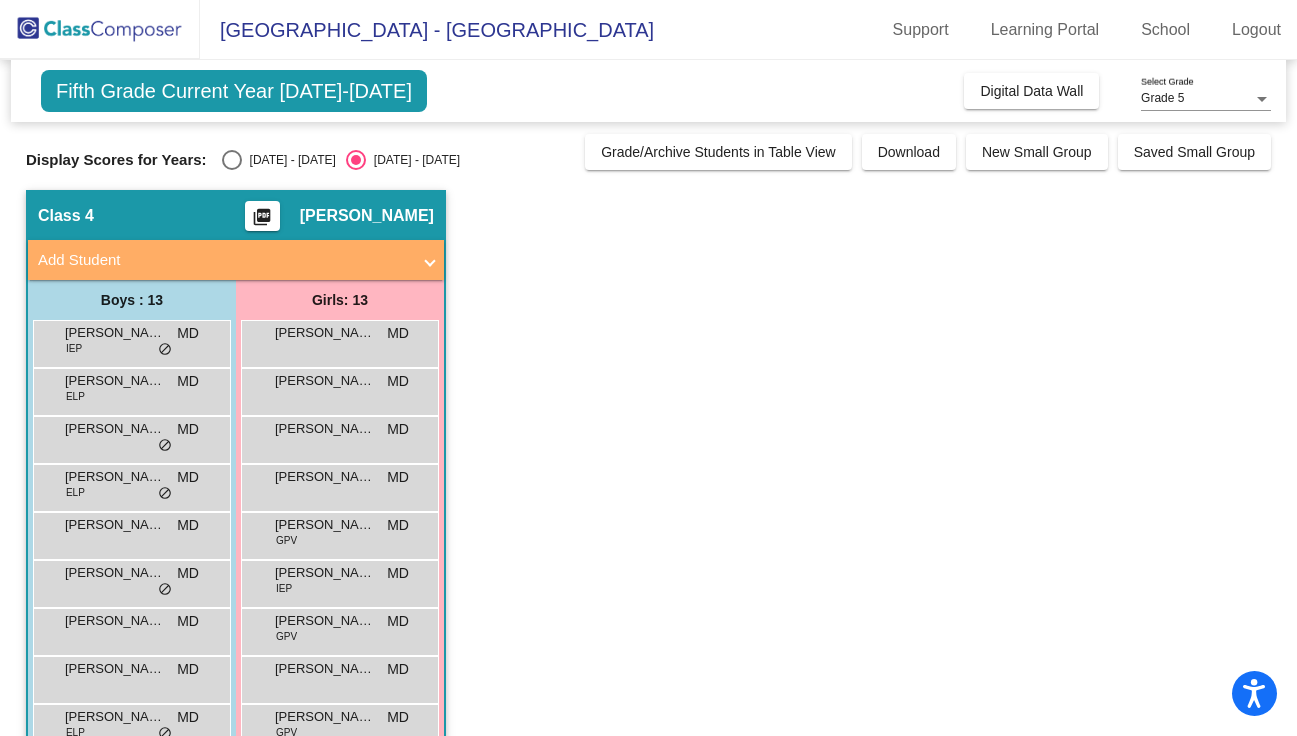 click on "Add Student" at bounding box center (224, 260) 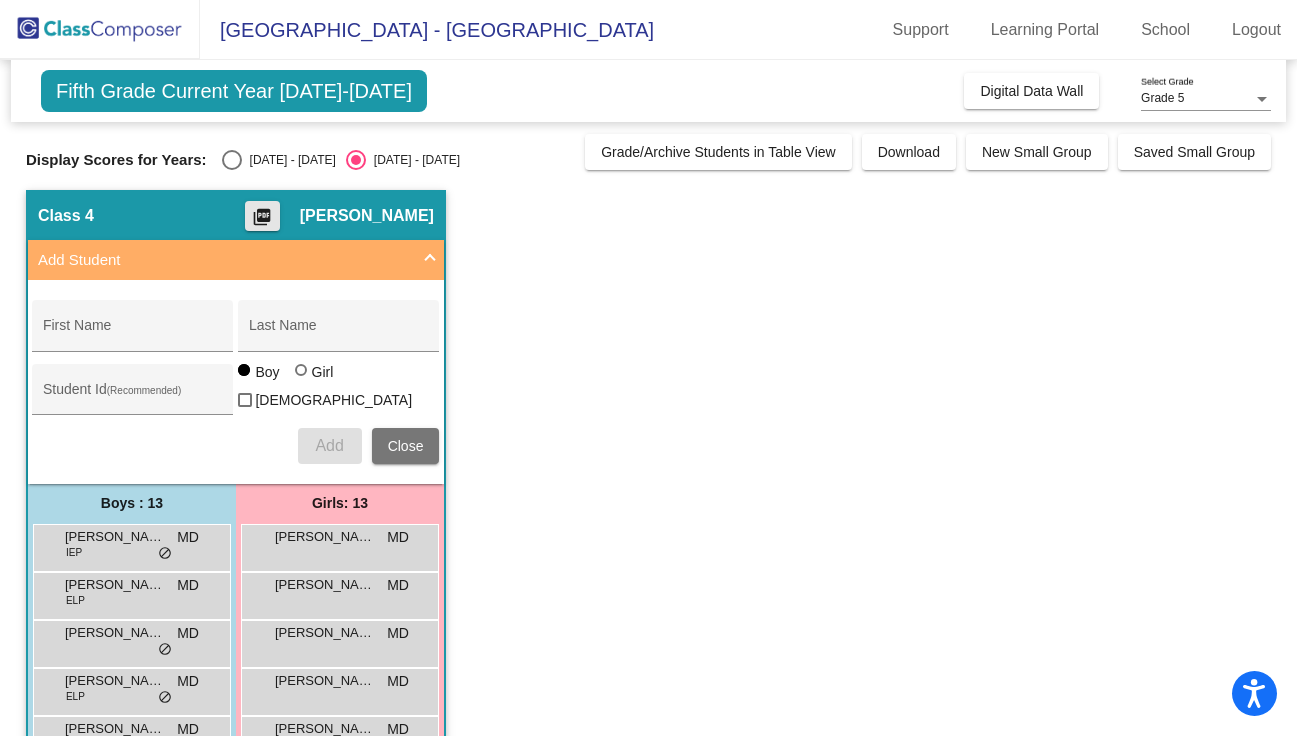 click on "picture_as_pdf" 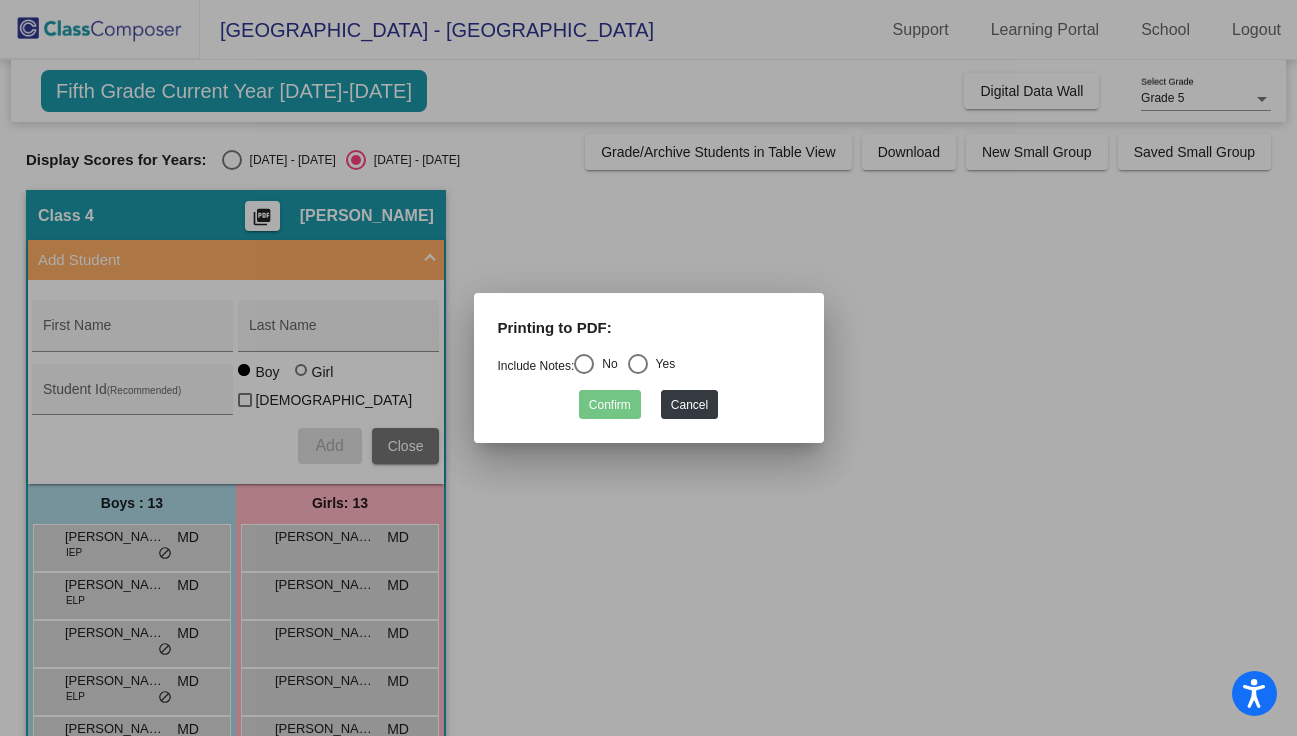 click at bounding box center [648, 368] 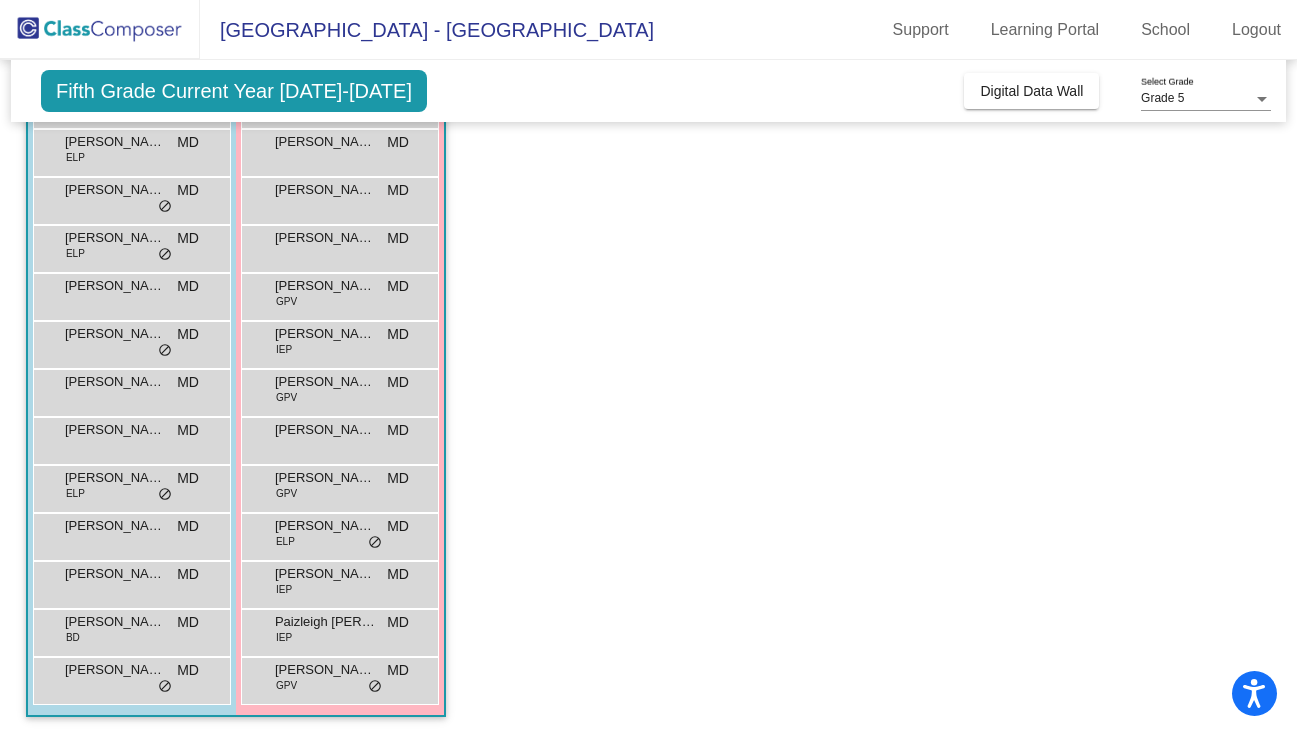 scroll, scrollTop: 438, scrollLeft: 0, axis: vertical 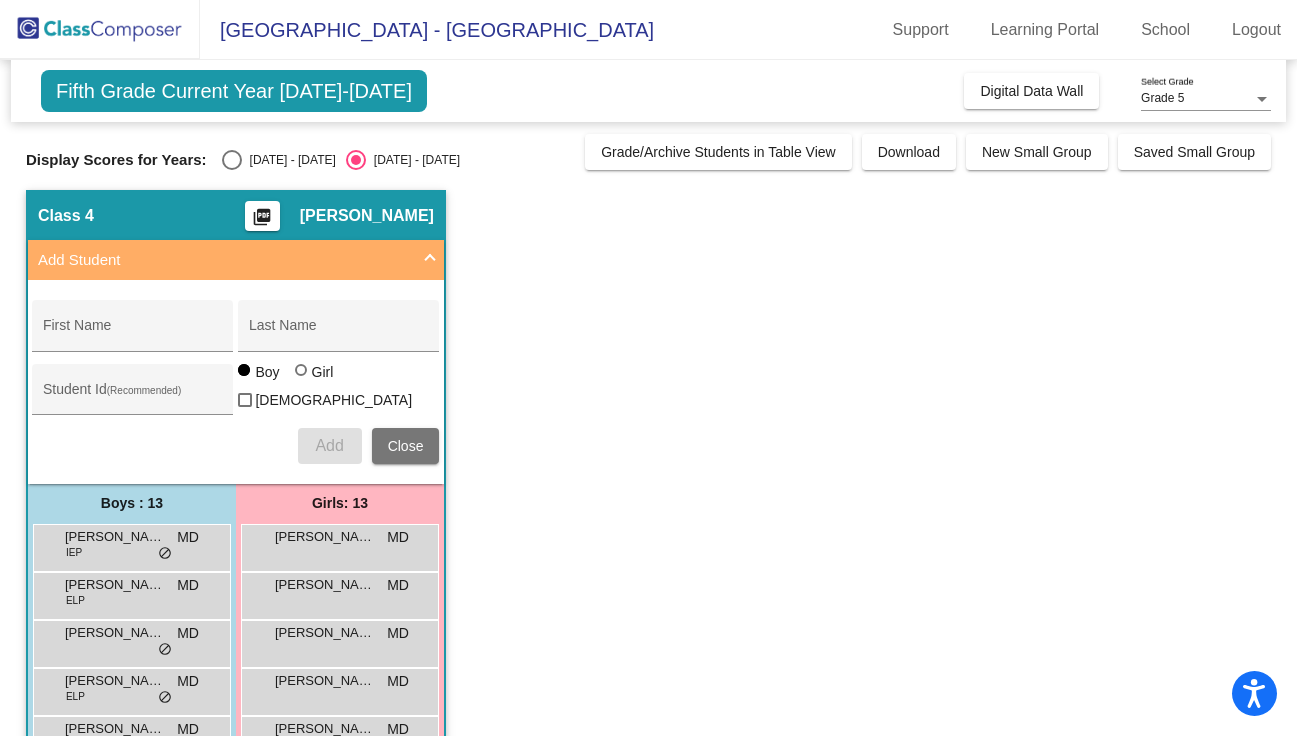click on "picture_as_pdf" 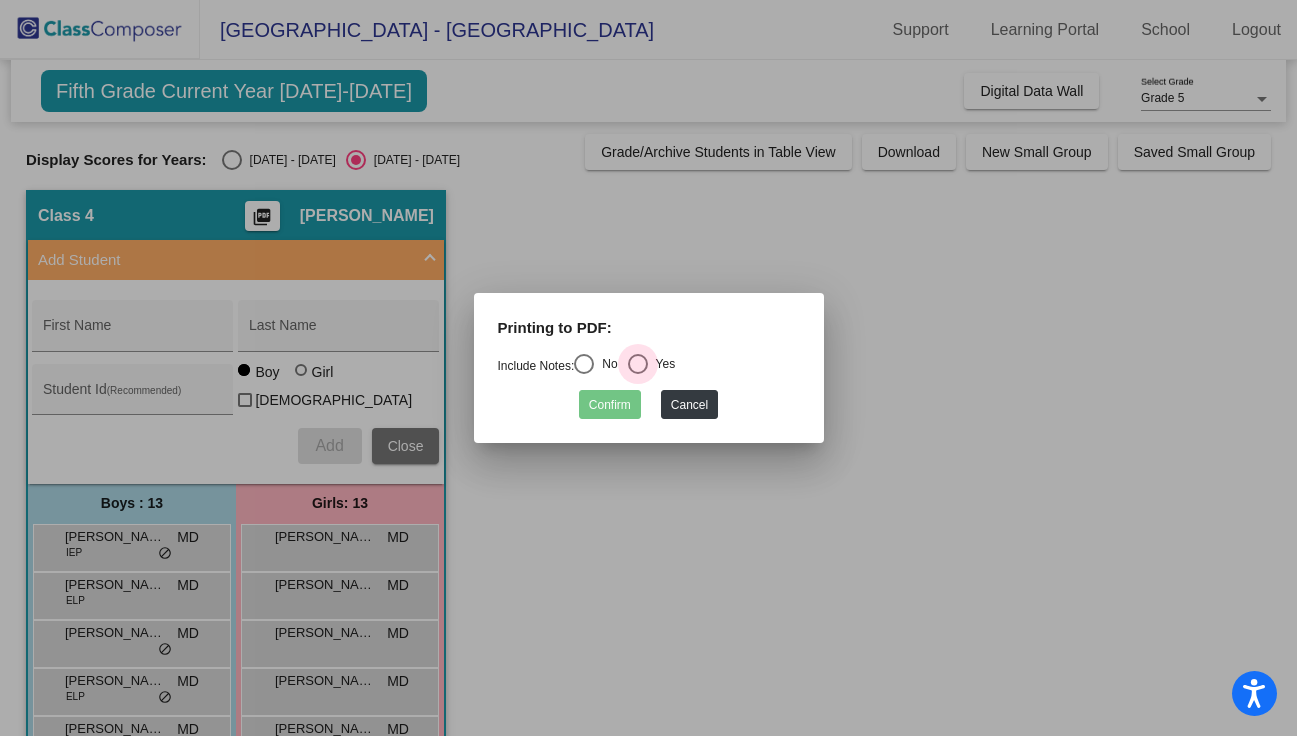 click at bounding box center [638, 364] 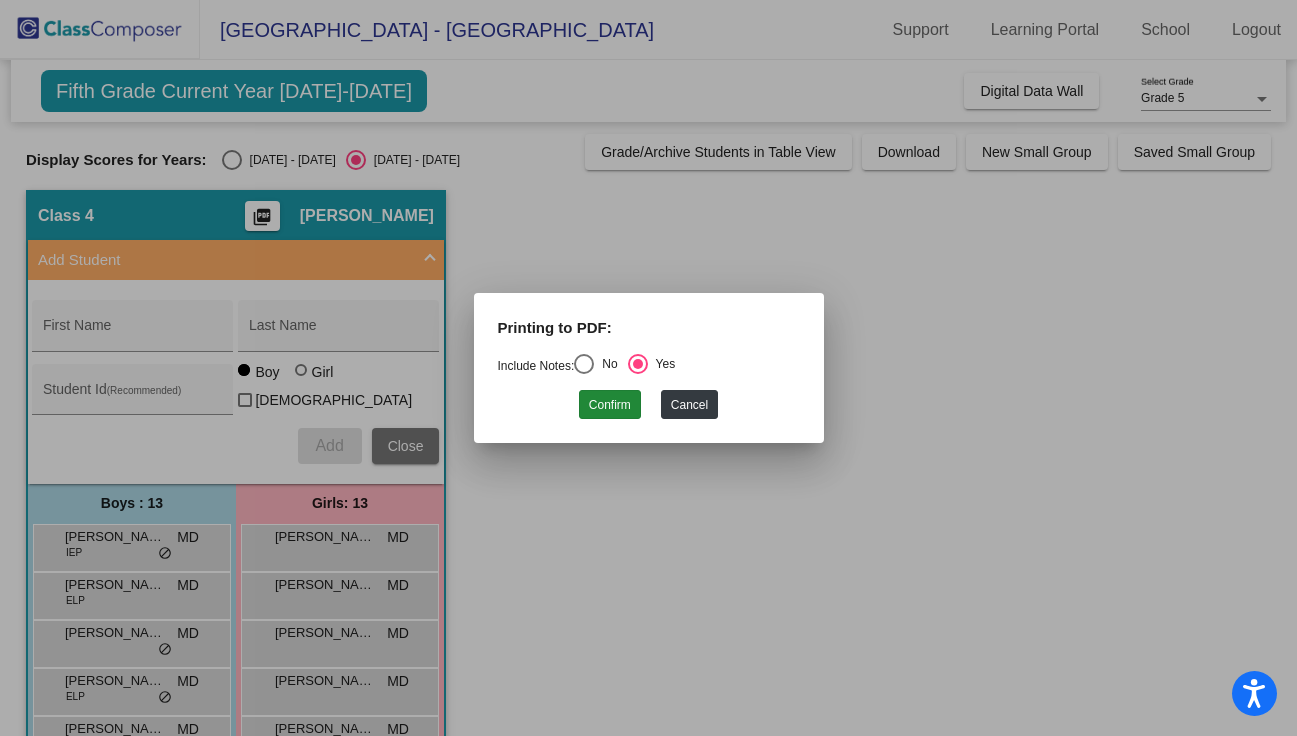 click on "Confirm" at bounding box center (610, 404) 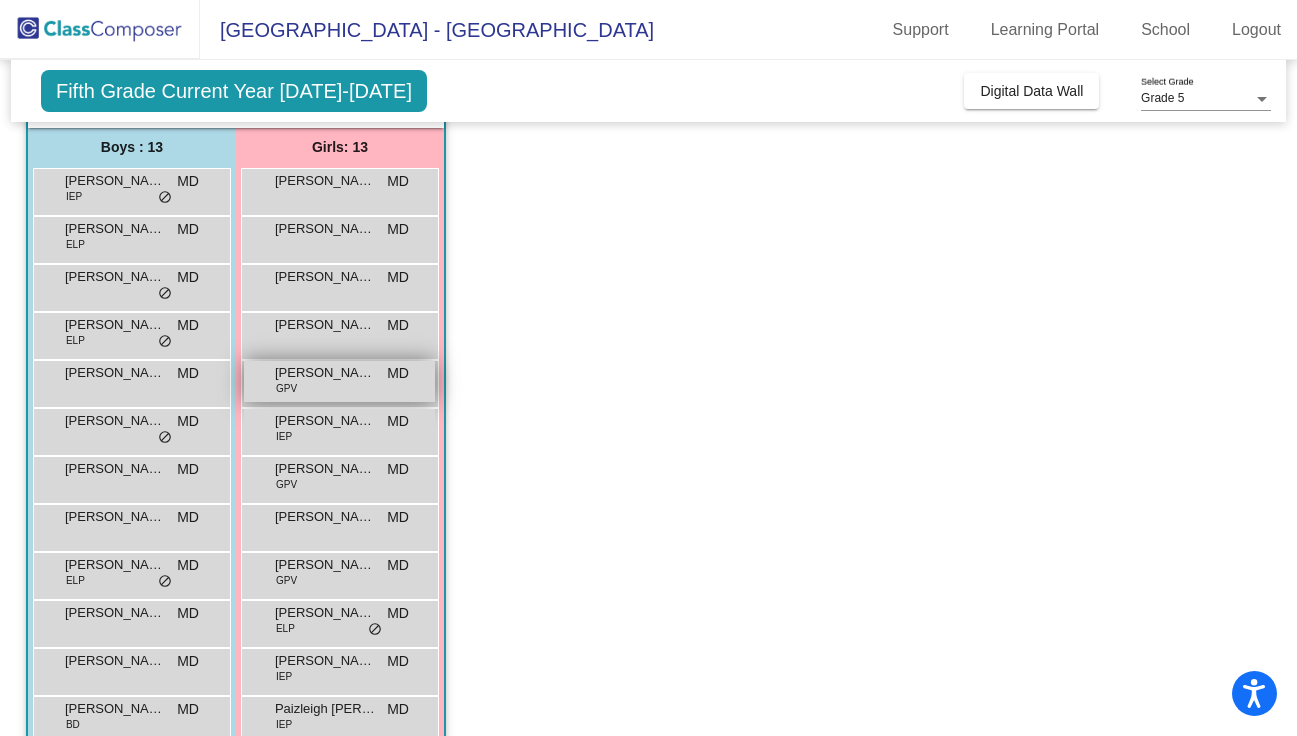 scroll, scrollTop: 362, scrollLeft: 0, axis: vertical 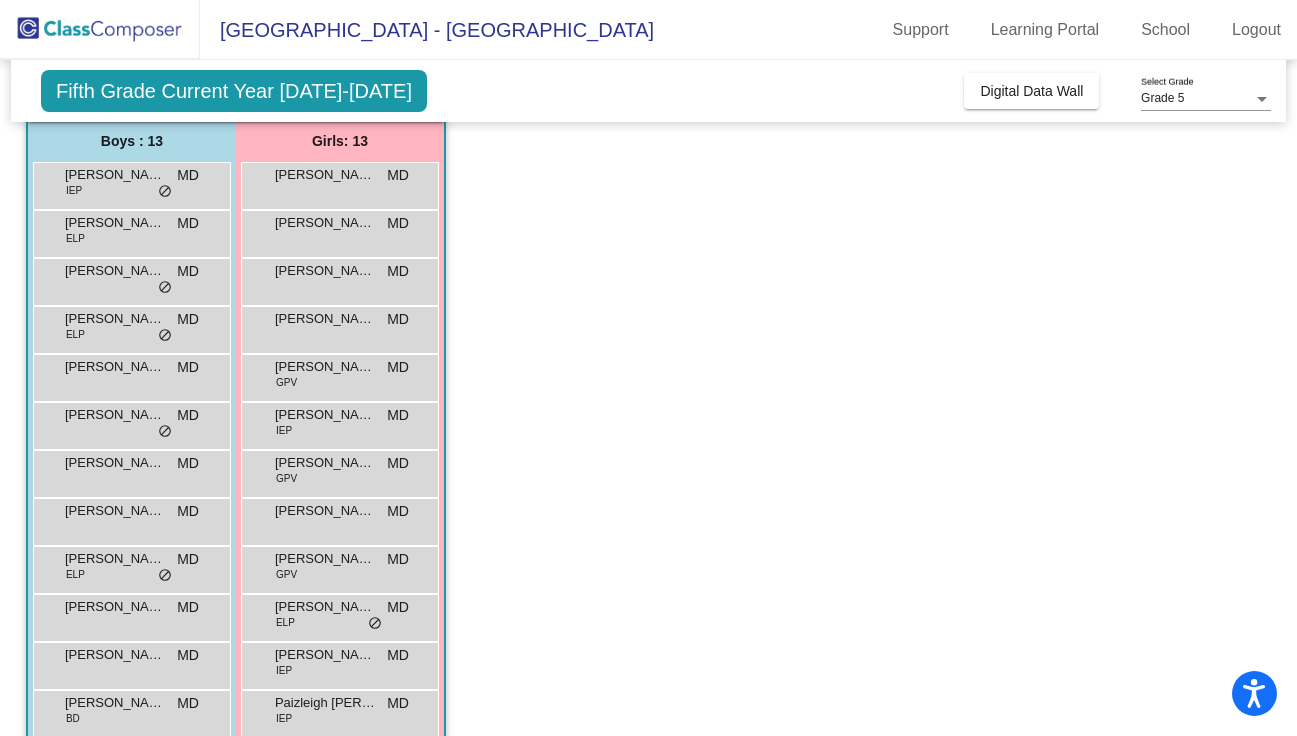 click on "Class 4    picture_as_pdf Marina Demgen  Add Student  First Name Last Name Student Id  (Recommended)   Boy   Girl   Non Binary Add Close  Boys : 13  Aspen Simonsen IEP MD lock do_not_disturb_alt Dominic Scalva ELP MD lock do_not_disturb_alt Drake Ziolko MD lock do_not_disturb_alt Faizan Maududi ELP MD lock do_not_disturb_alt Jackson Richards Keilholtz MD lock do_not_disturb_alt Jorge Leyva Cisneros Bob MD lock do_not_disturb_alt Kaden Hare MD lock do_not_disturb_alt Logan Fitzgerald MD lock do_not_disturb_alt Nixon Griffiths ELP MD lock do_not_disturb_alt Noah Meakem MD lock do_not_disturb_alt Riley Heuertz MD lock do_not_disturb_alt Roman Johnson BD MD lock do_not_disturb_alt Terrance Carter MD lock do_not_disturb_alt Girls: 13 Addison Blethen MD lock do_not_disturb_alt Arya Searles MD lock do_not_disturb_alt Ayleah Adams MD lock do_not_disturb_alt Cameron Yonce MD lock do_not_disturb_alt Ellie Crandall GPV MD lock do_not_disturb_alt Emma Alderson IEP MD lock do_not_disturb_alt Isabella Monsivaiz GPV MD" 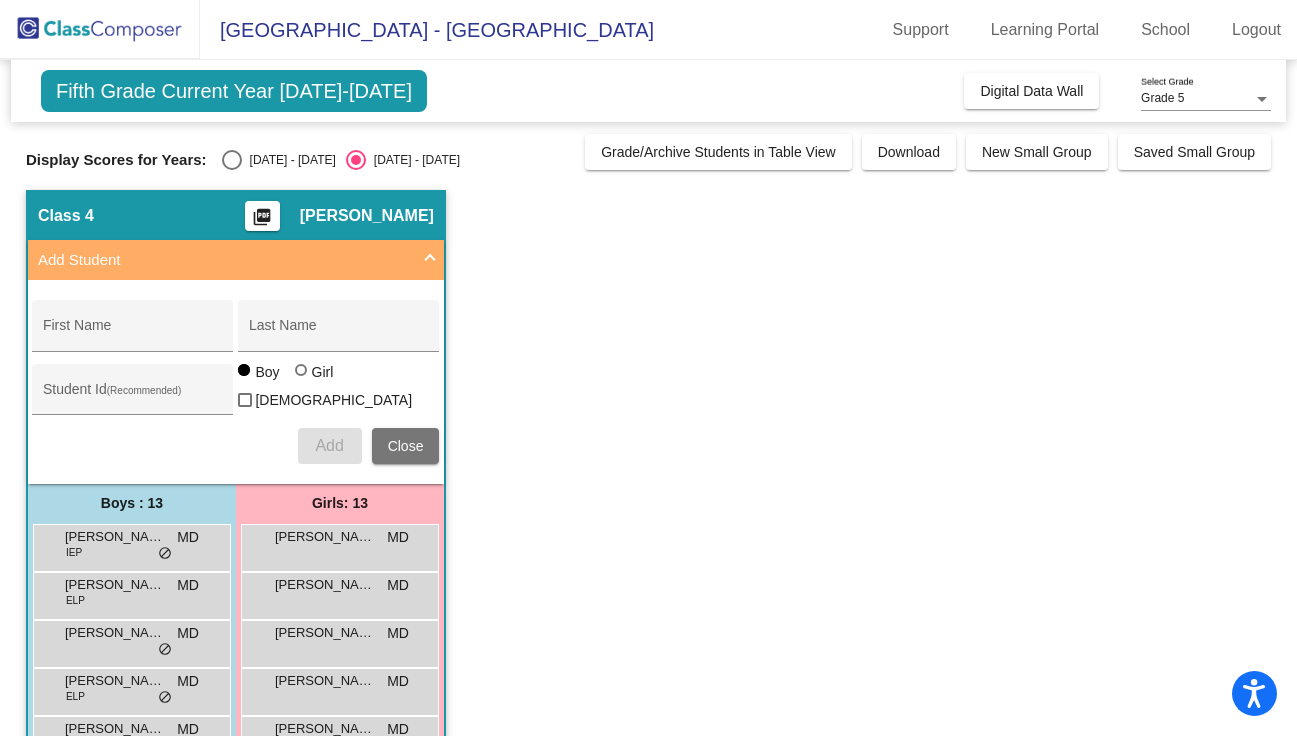 scroll, scrollTop: 0, scrollLeft: 0, axis: both 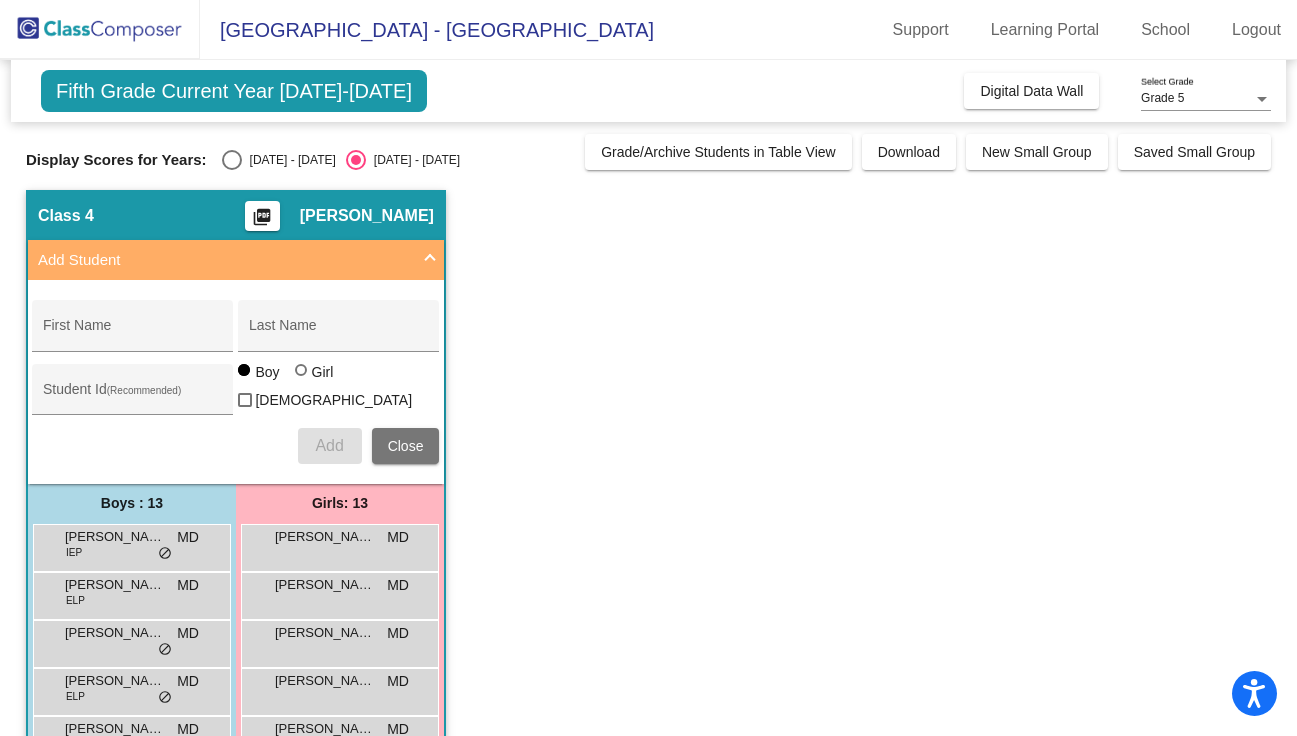 click on "Marina Demgen" 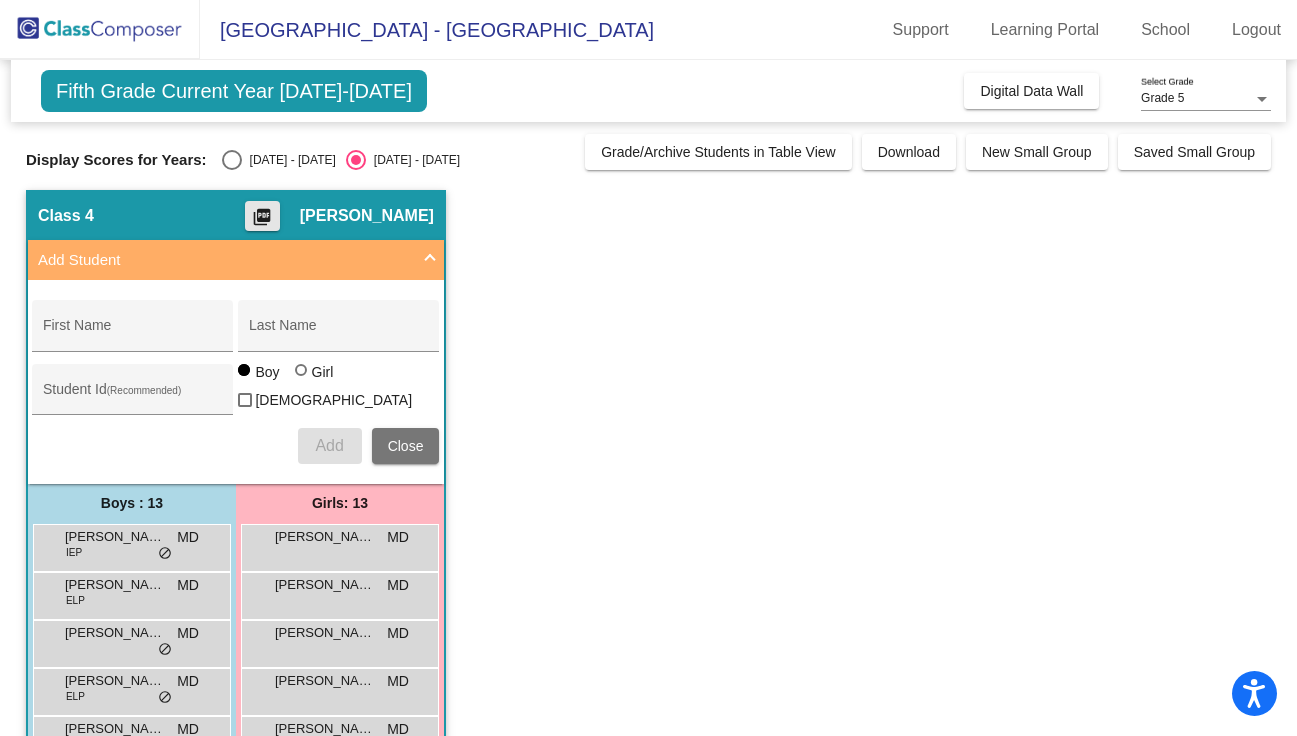 click on "picture_as_pdf" 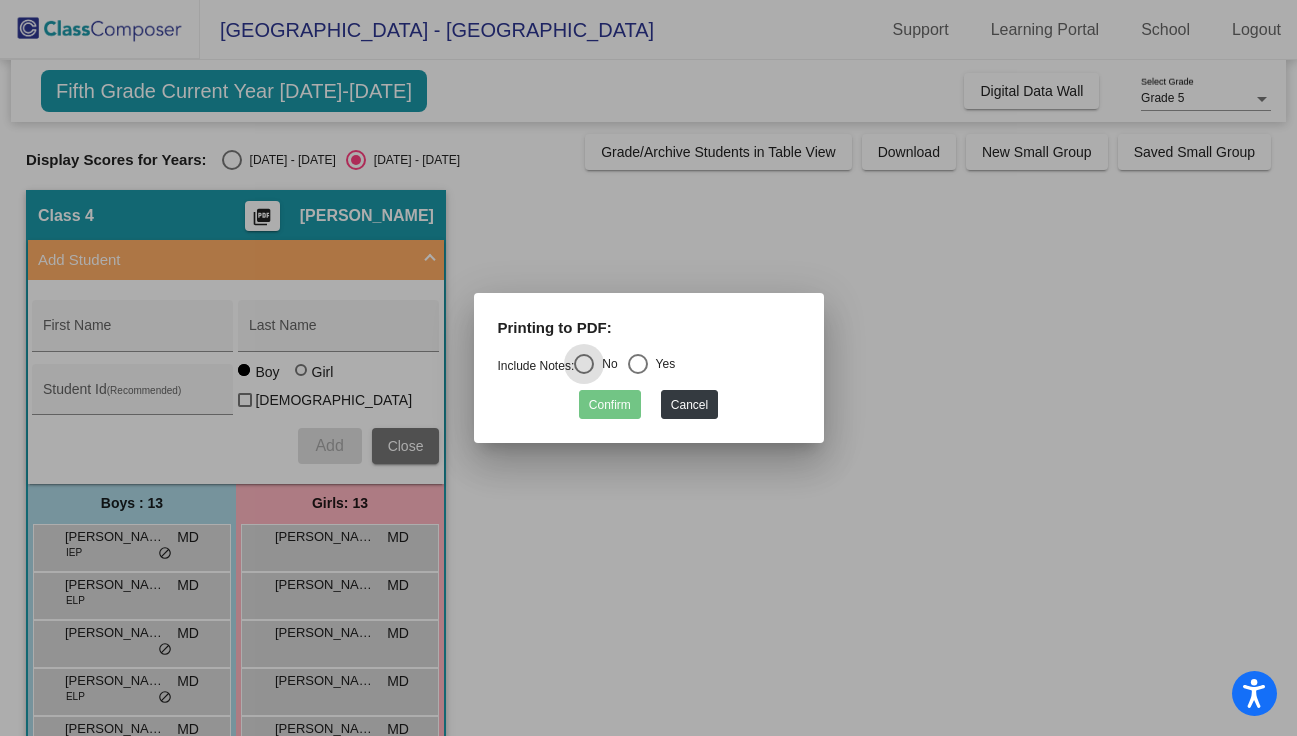 click at bounding box center [638, 364] 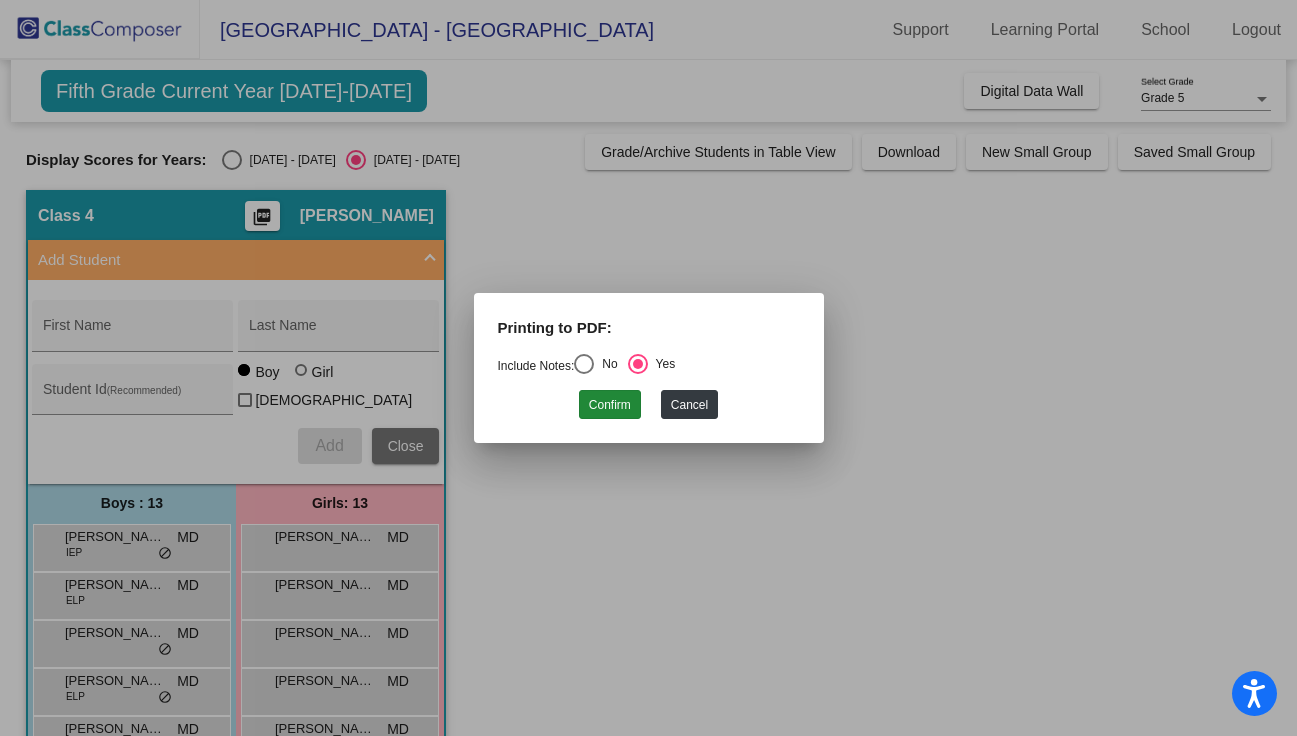 click on "Confirm" at bounding box center (610, 404) 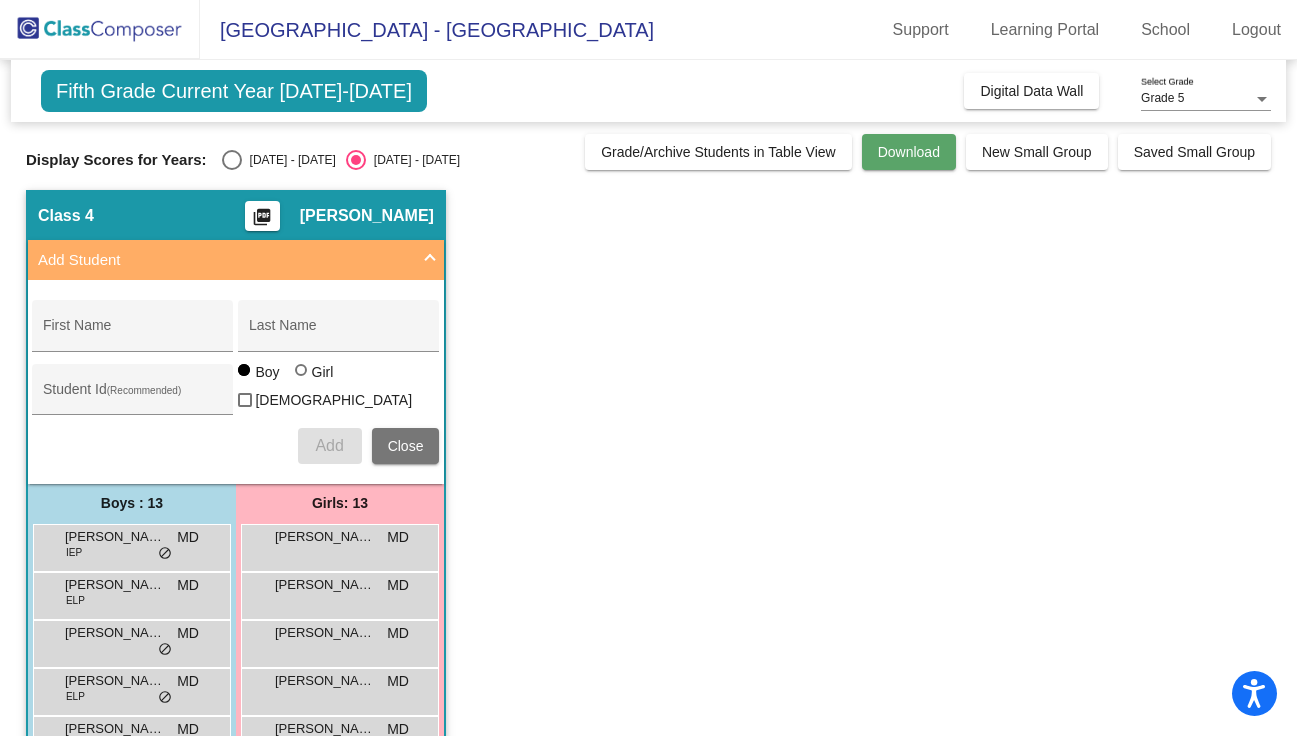 click on "Download" 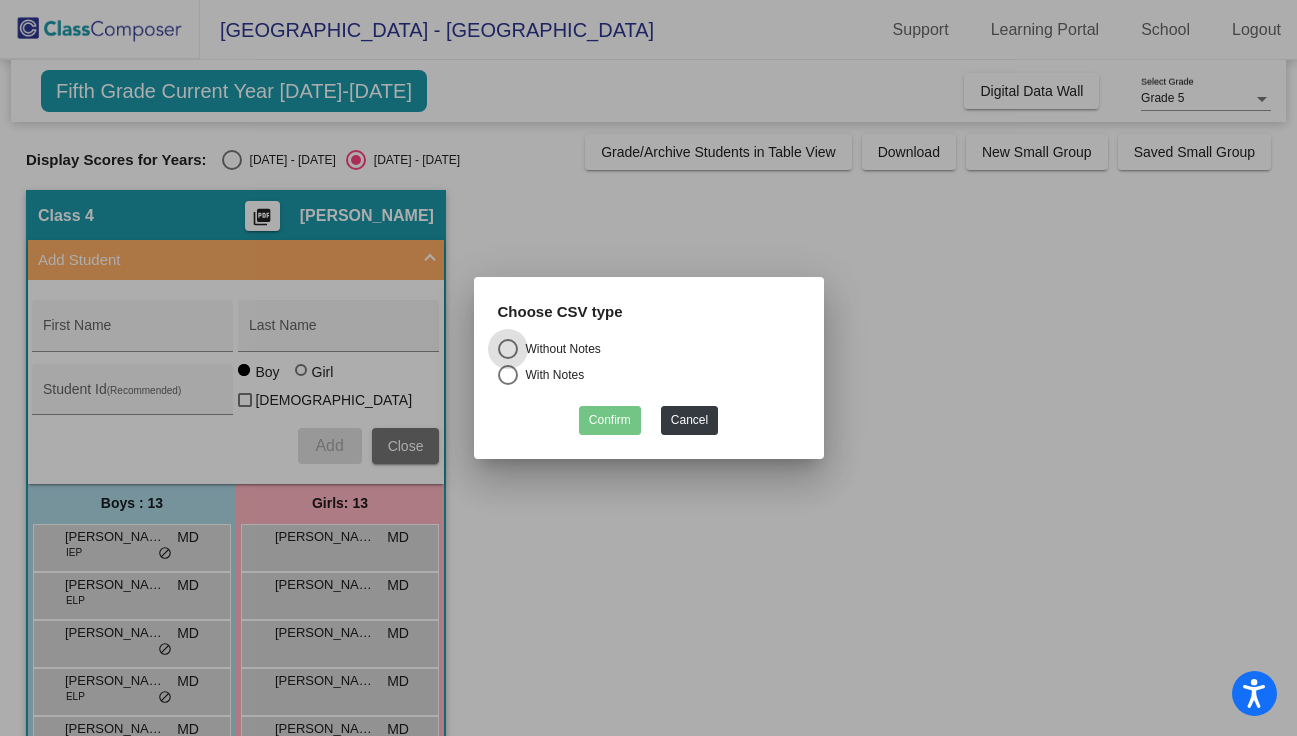 click at bounding box center (508, 375) 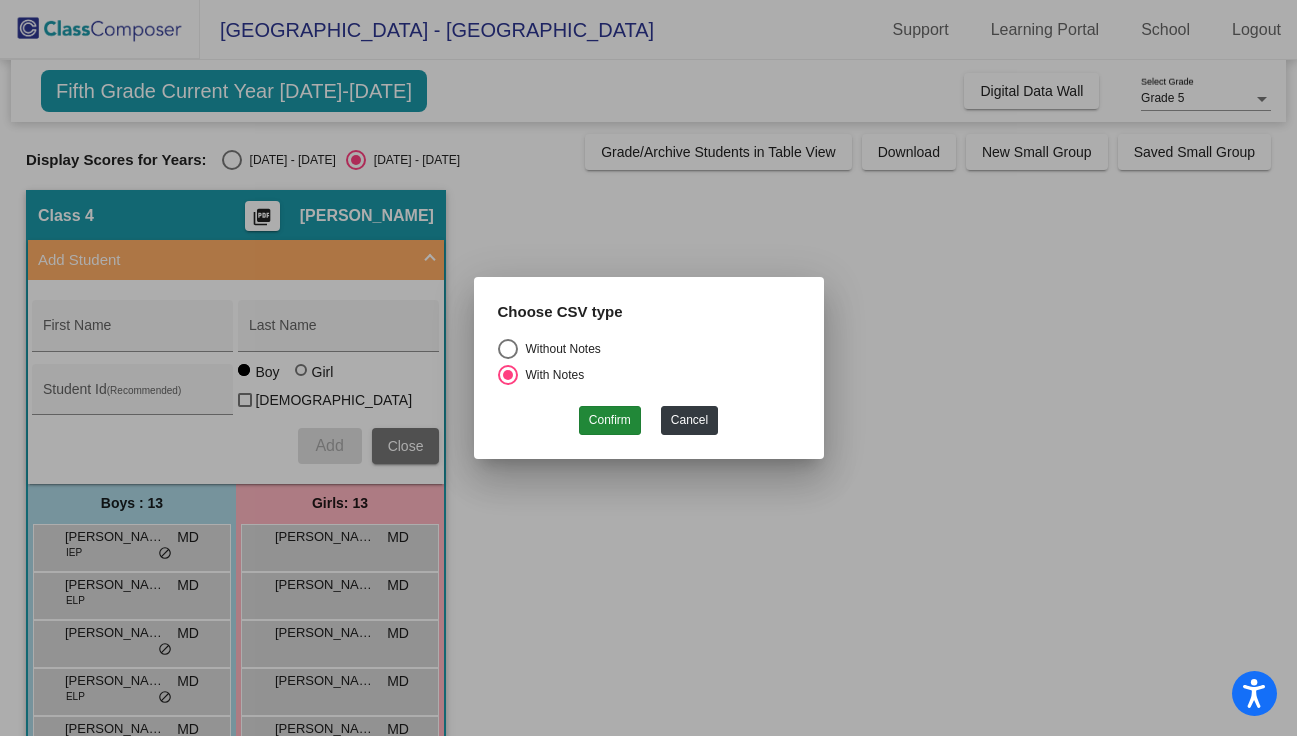 click on "Confirm" at bounding box center [610, 420] 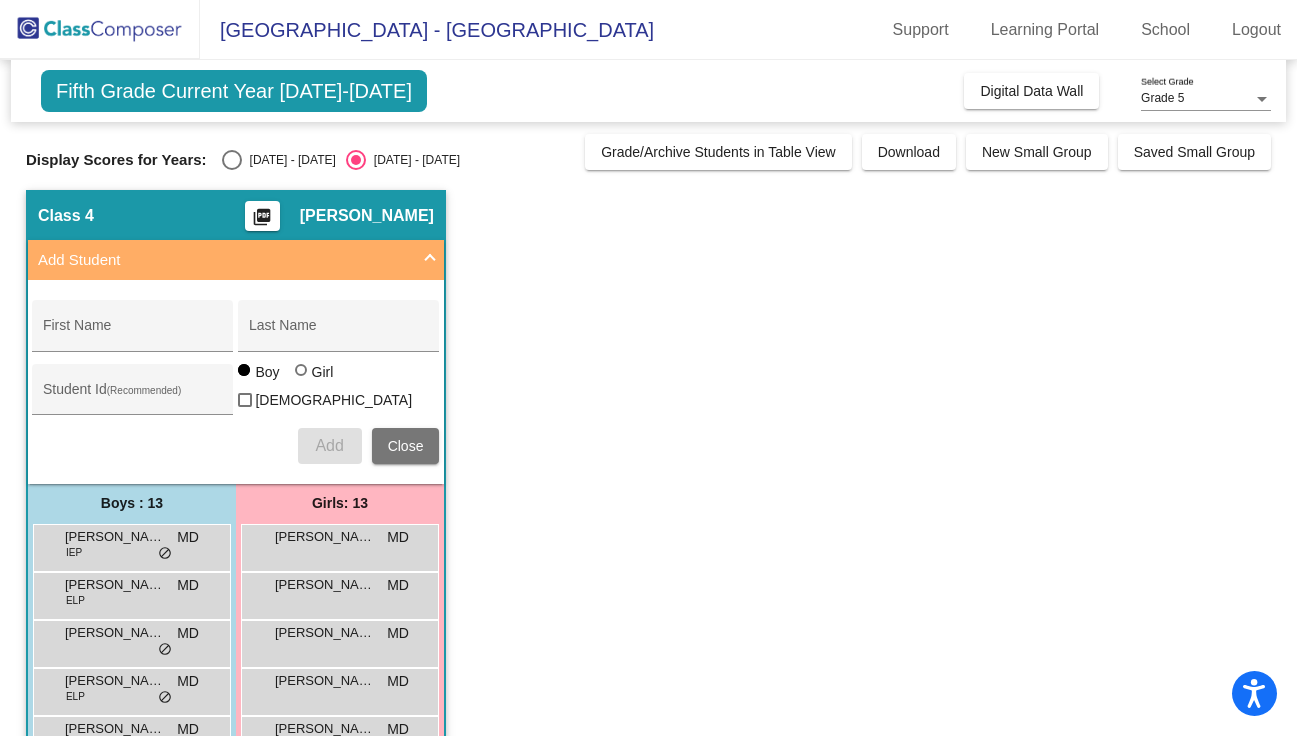 scroll, scrollTop: 45, scrollLeft: 0, axis: vertical 